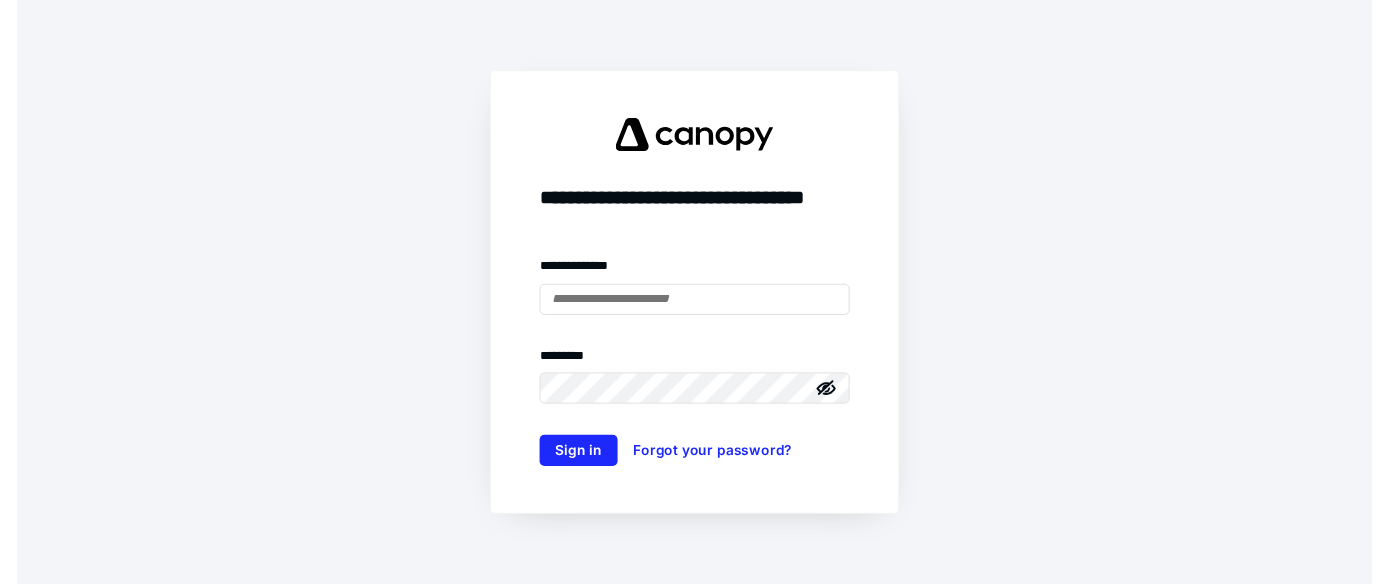 scroll, scrollTop: 0, scrollLeft: 0, axis: both 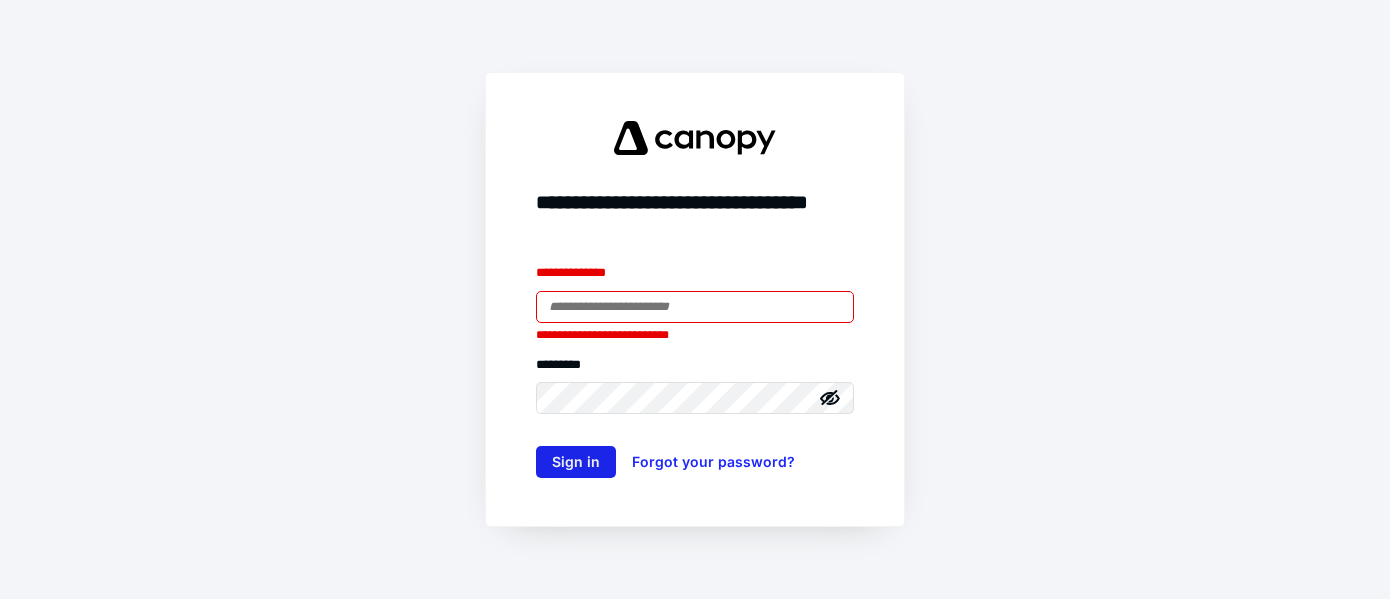 type on "**********" 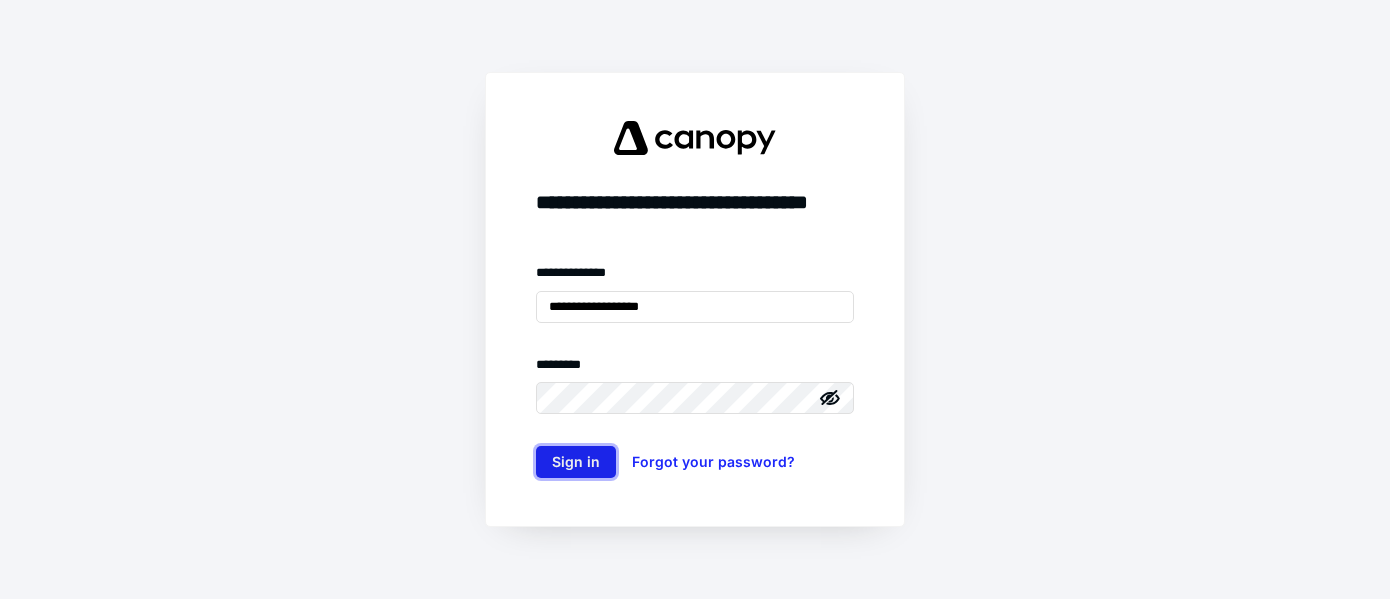 click on "Sign in" at bounding box center (576, 462) 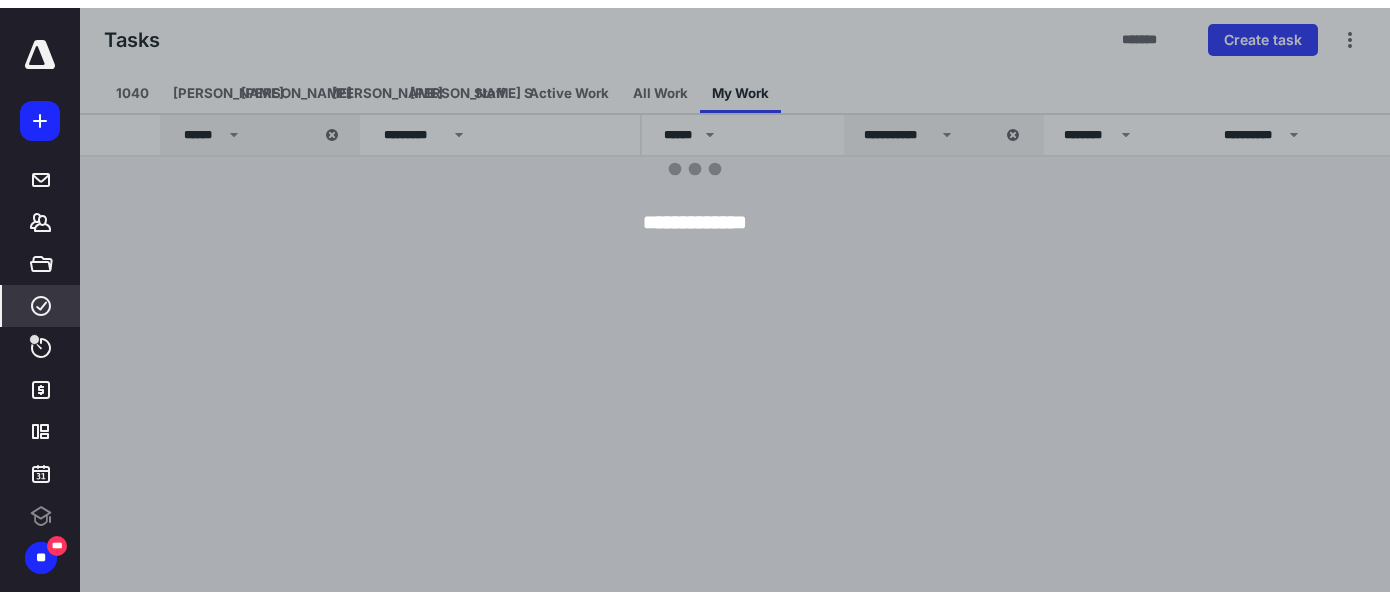 scroll, scrollTop: 0, scrollLeft: 0, axis: both 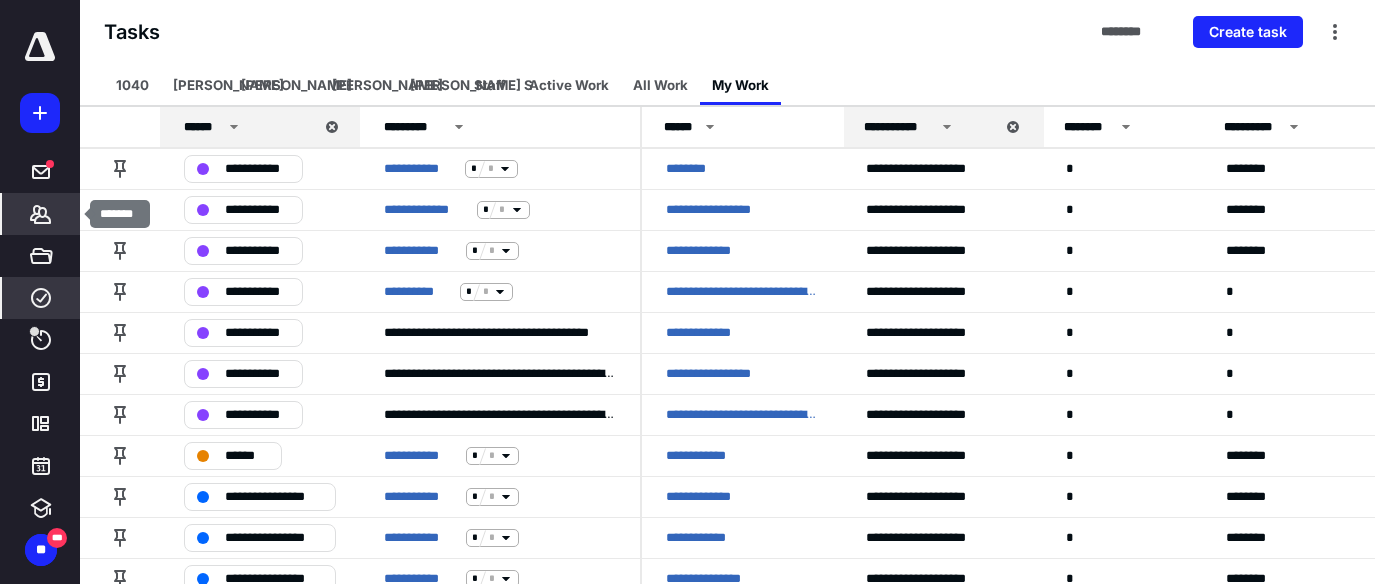 click 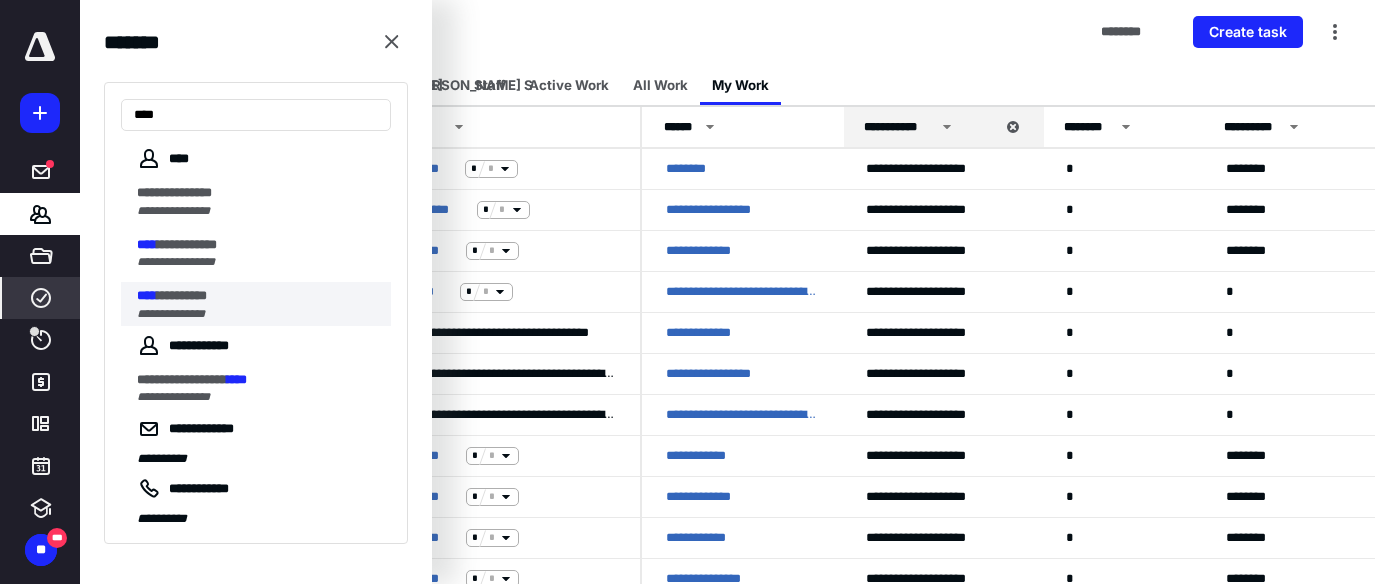 type on "****" 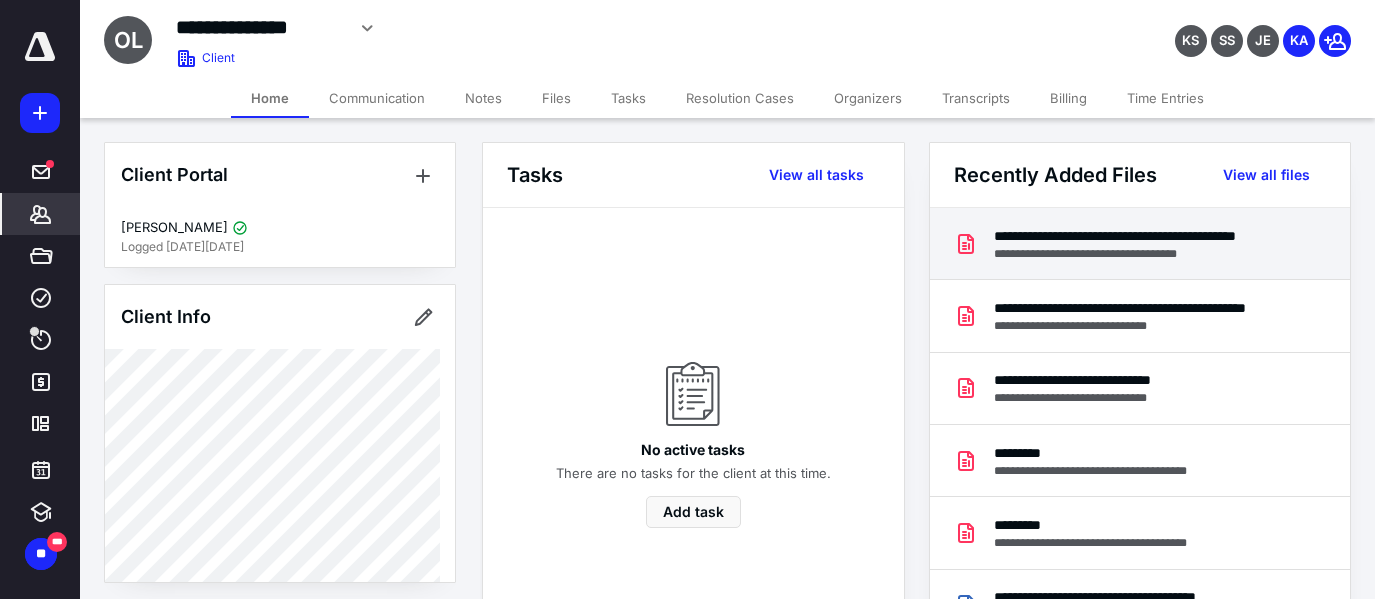 click on "**********" at bounding box center [1143, 254] 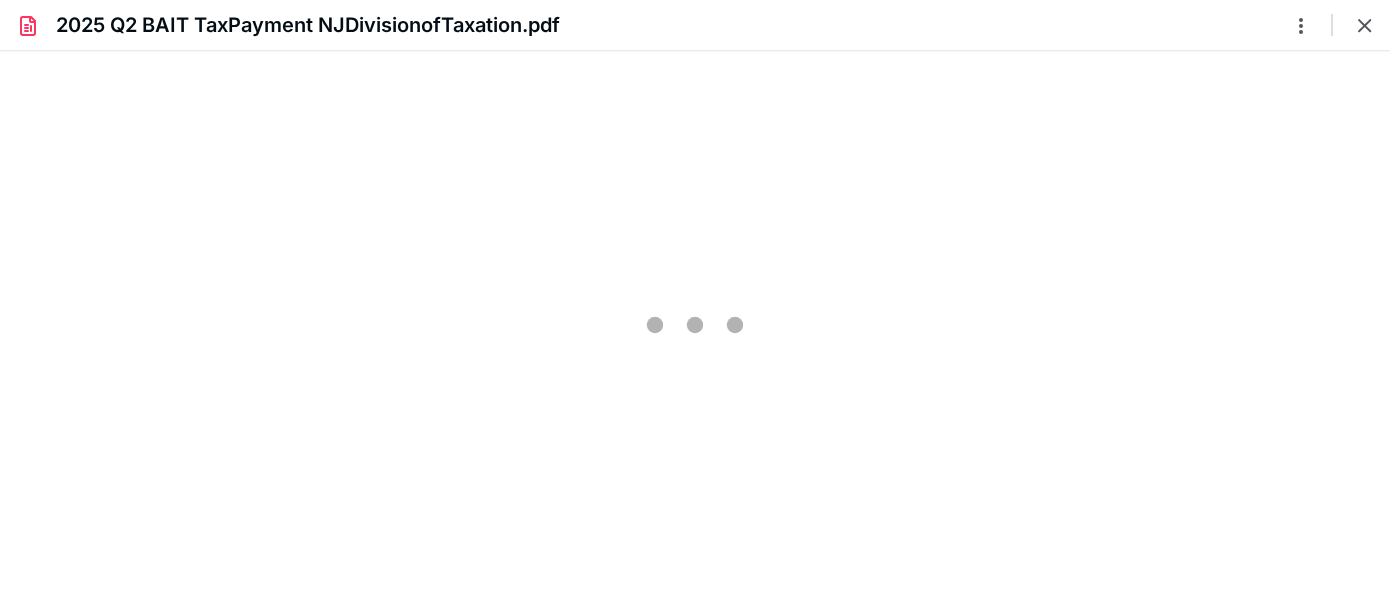 scroll, scrollTop: 0, scrollLeft: 0, axis: both 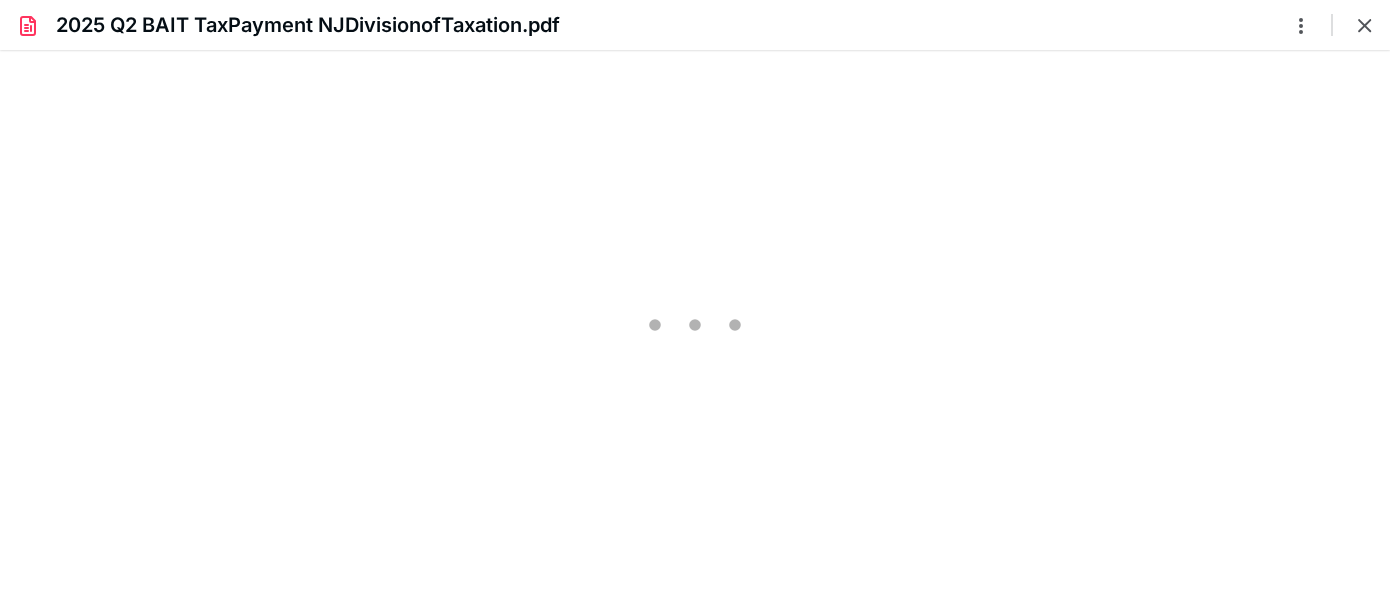 type on "223" 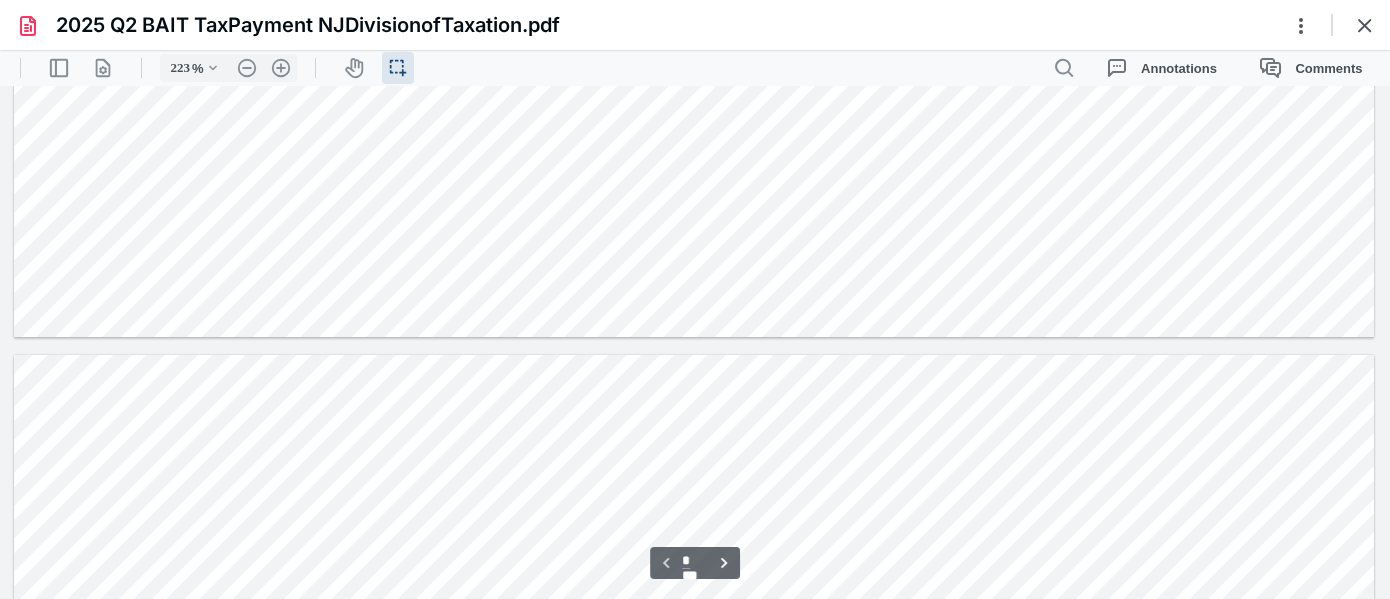 type on "*" 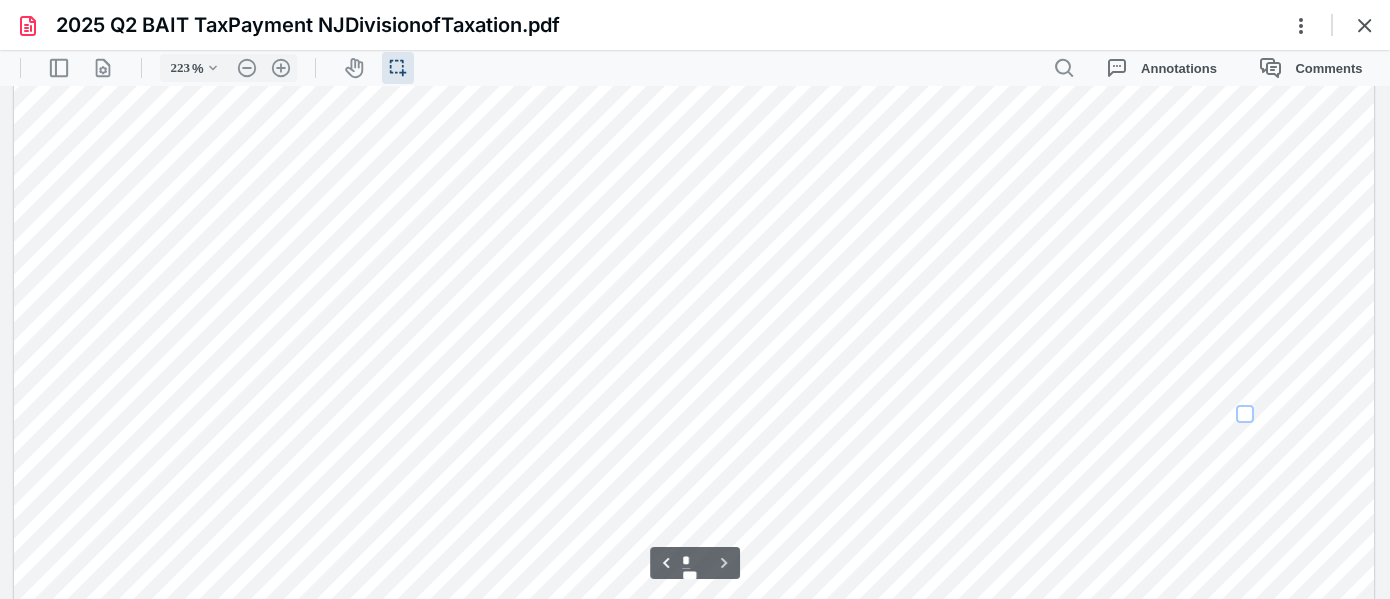 scroll, scrollTop: 2145, scrollLeft: 0, axis: vertical 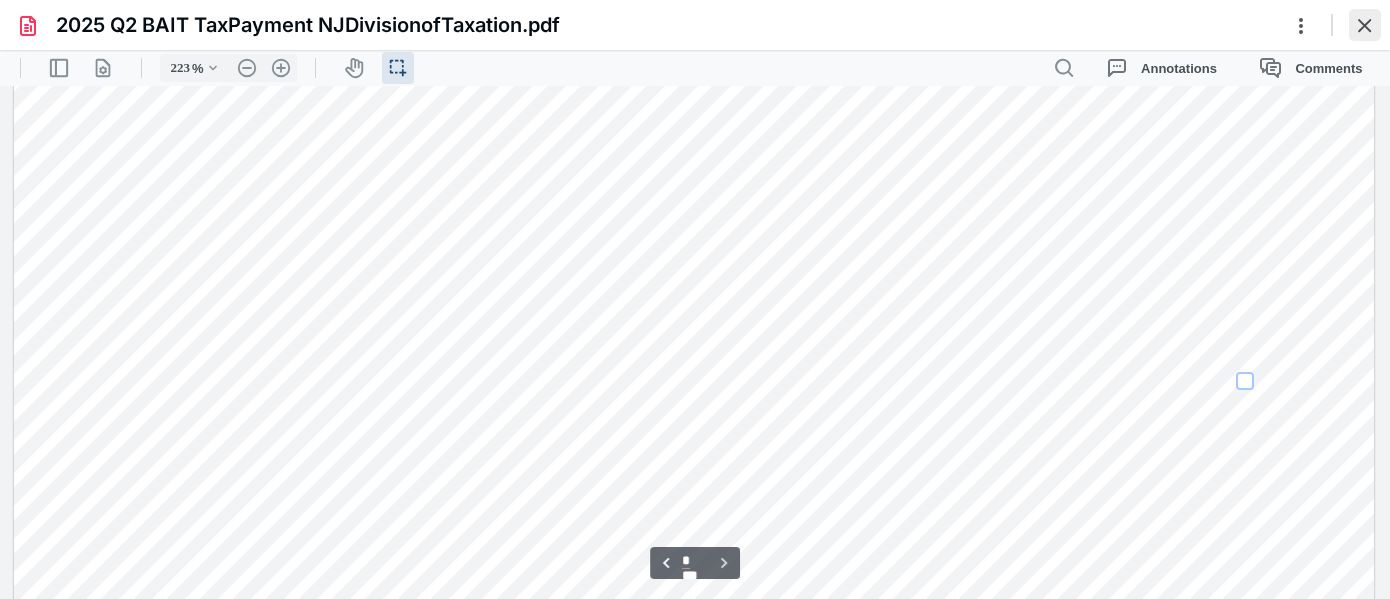 click at bounding box center (1365, 25) 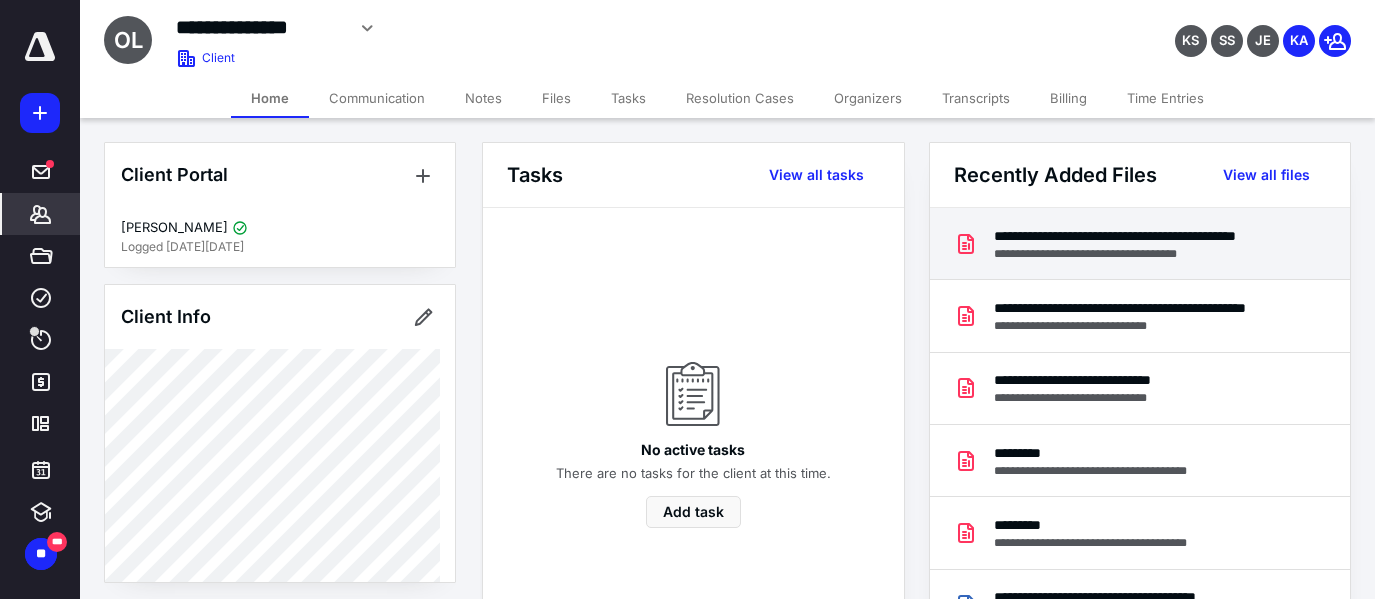 click on "**********" at bounding box center (1143, 236) 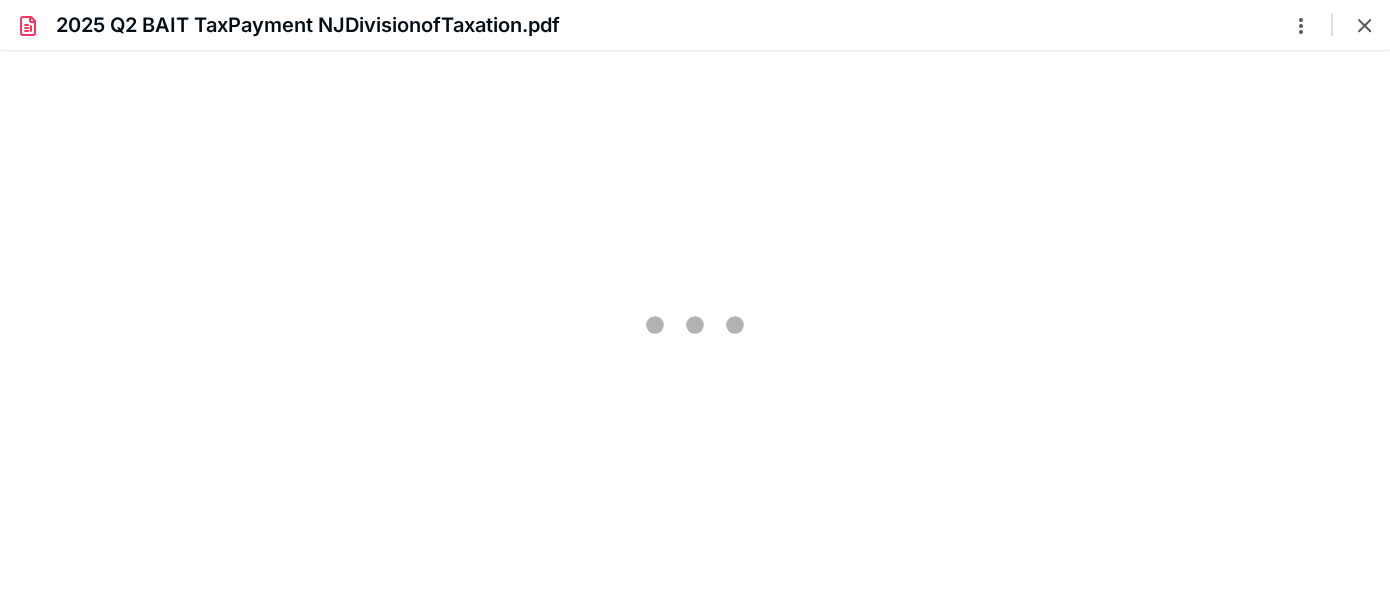 scroll, scrollTop: 0, scrollLeft: 0, axis: both 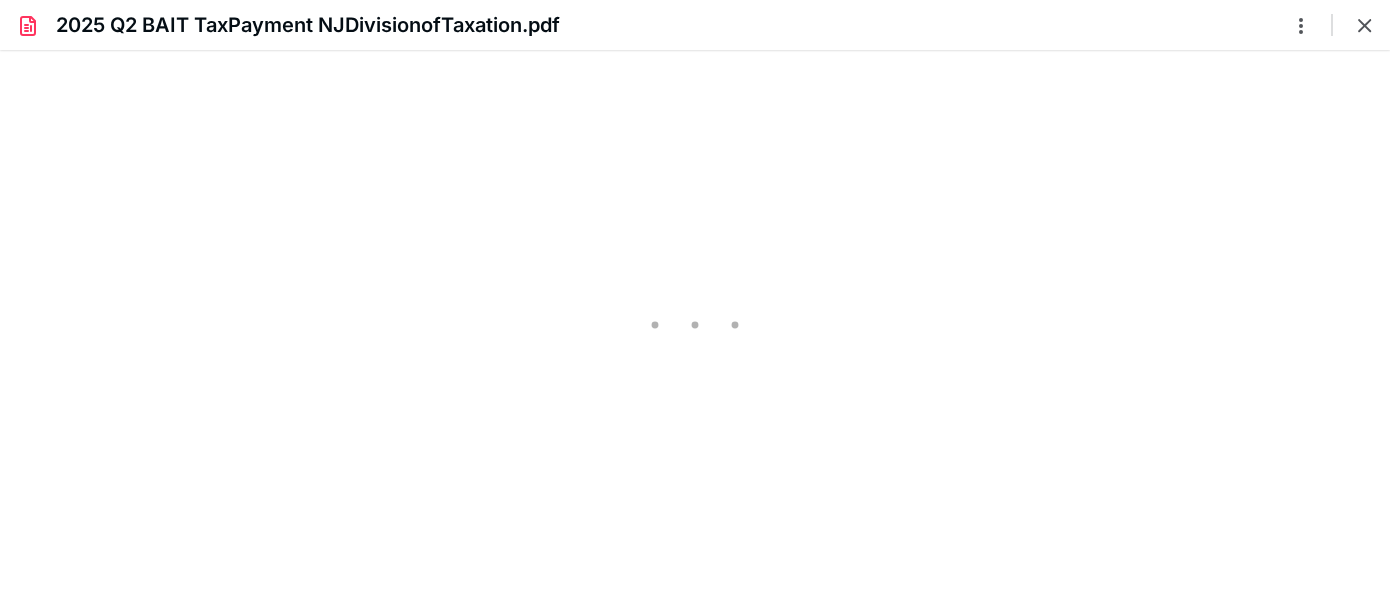 type on "222" 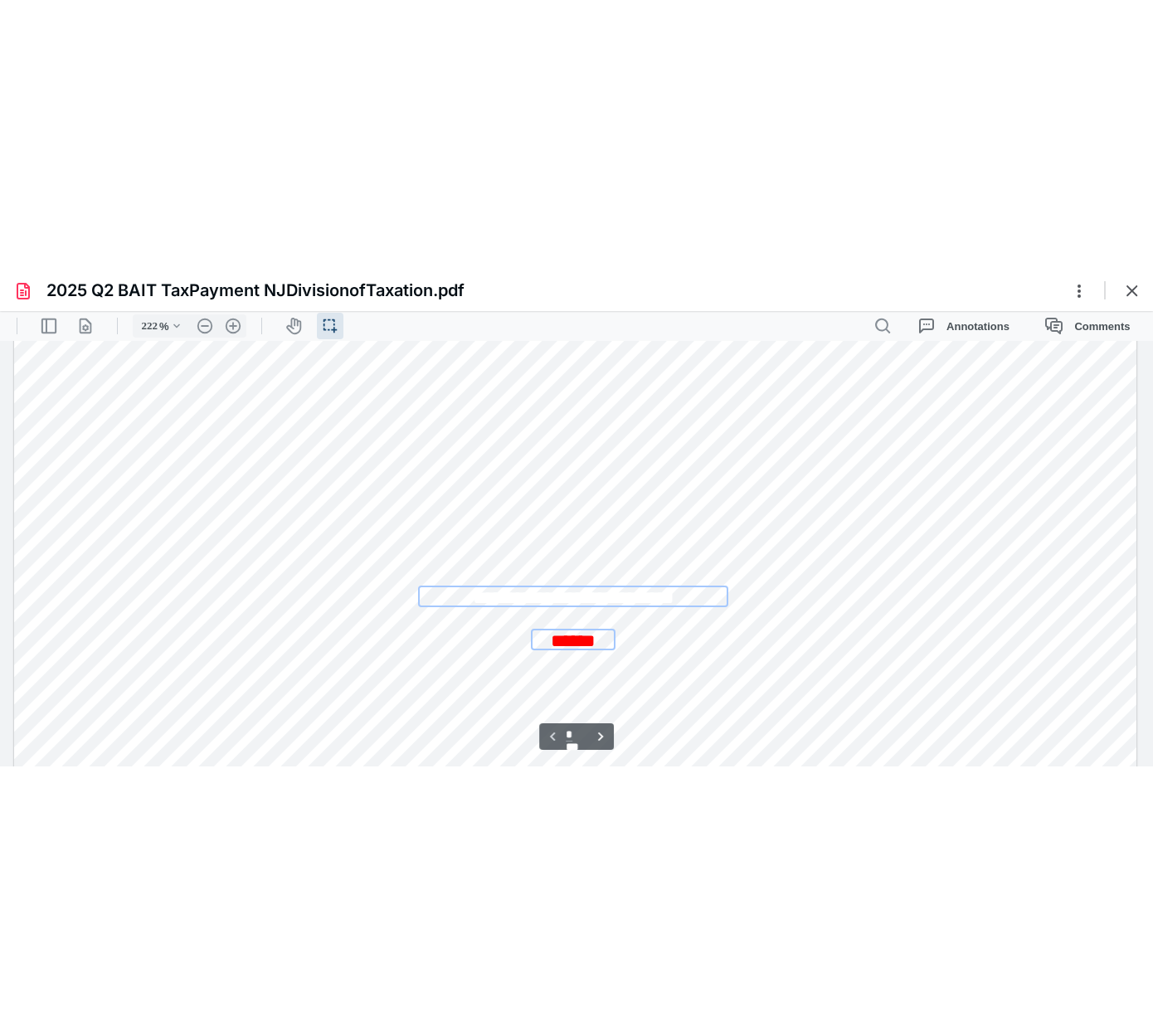 scroll, scrollTop: 701, scrollLeft: 0, axis: vertical 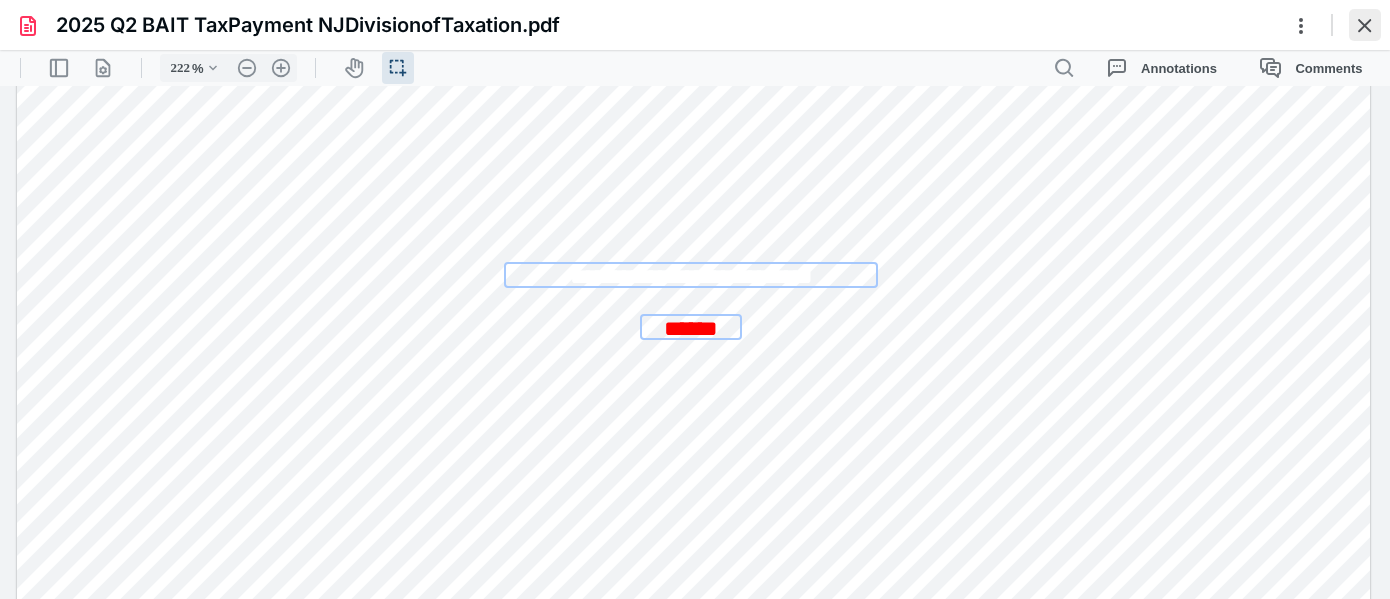 click at bounding box center [1365, 25] 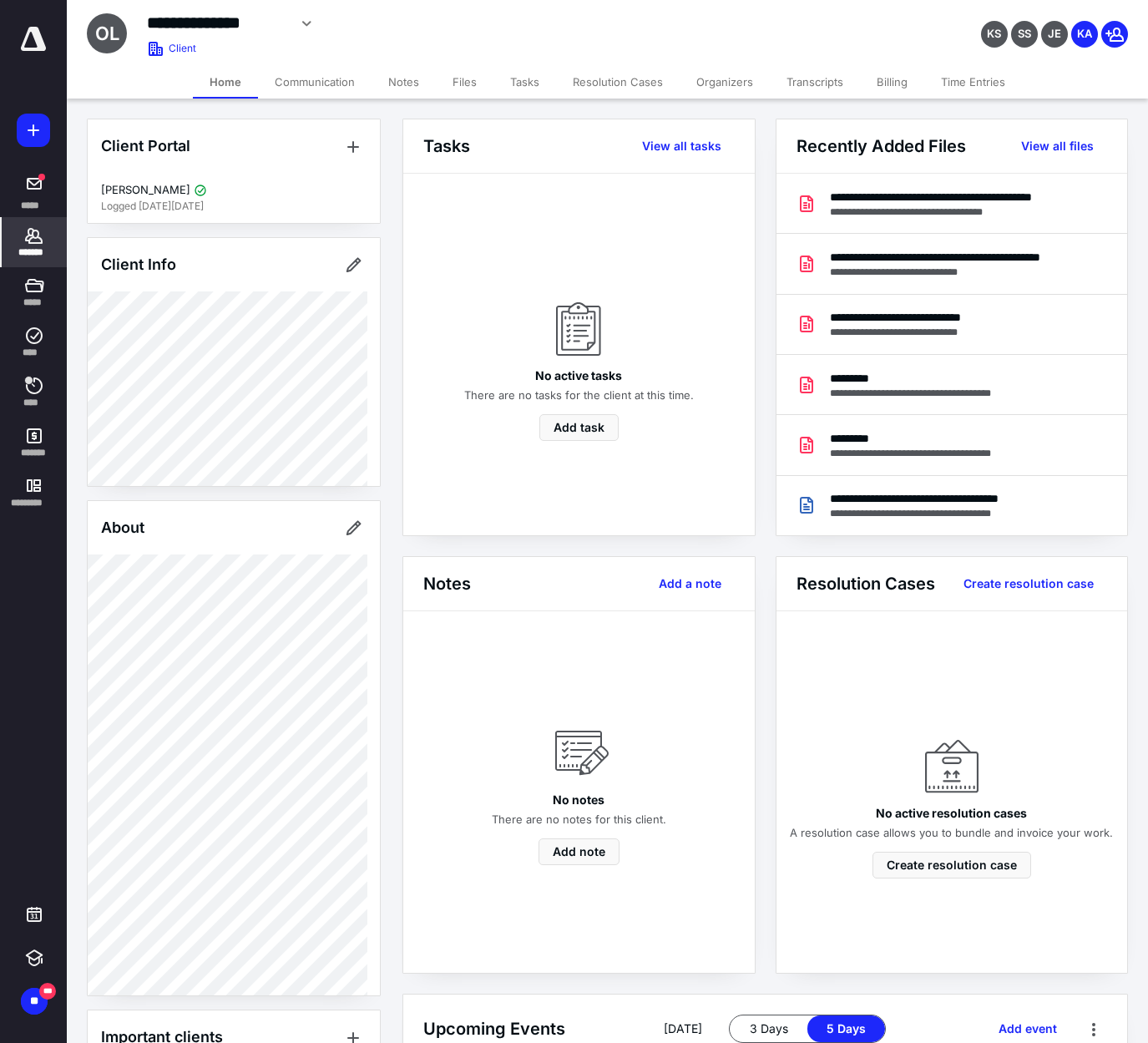 click 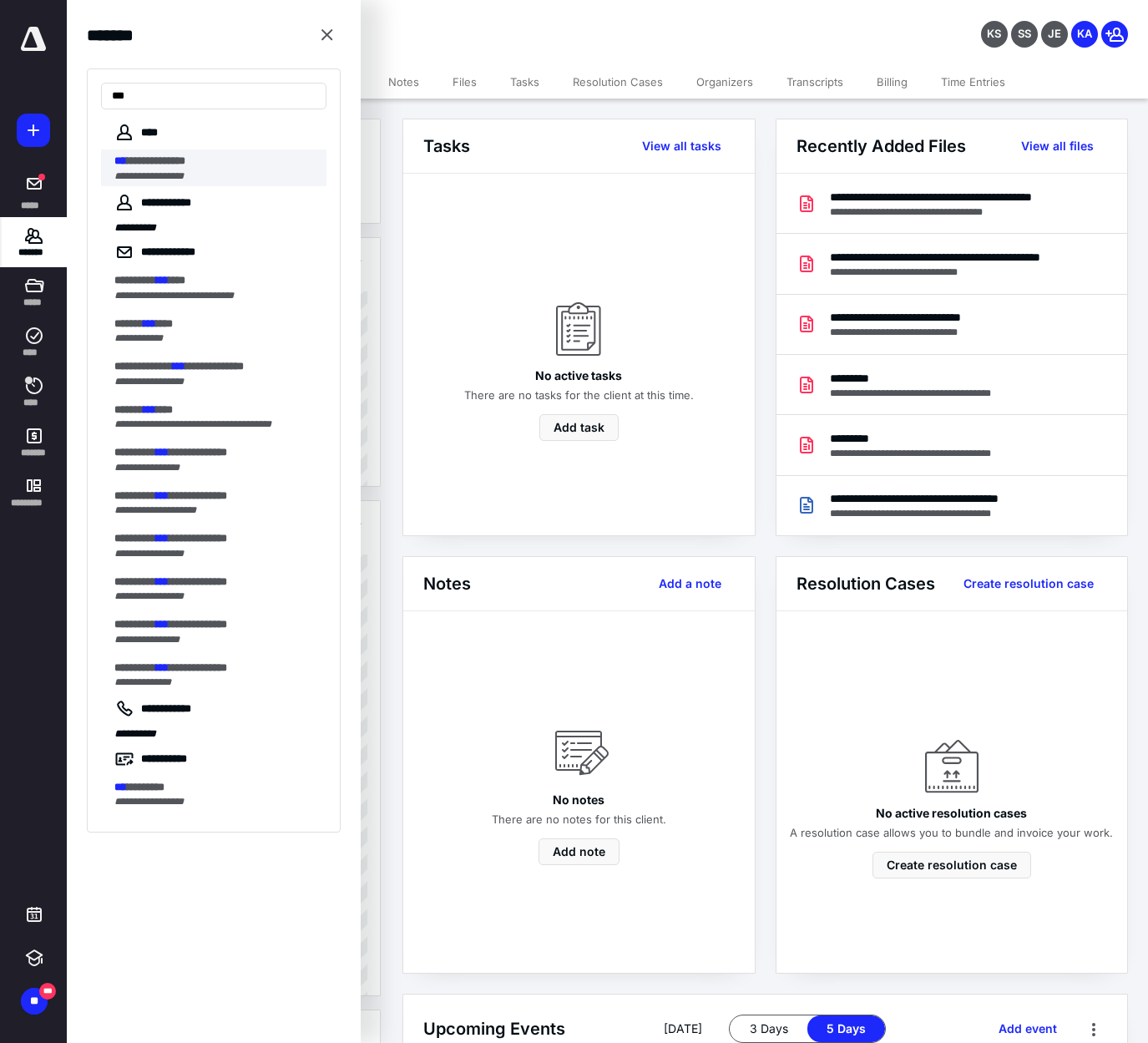 type on "***" 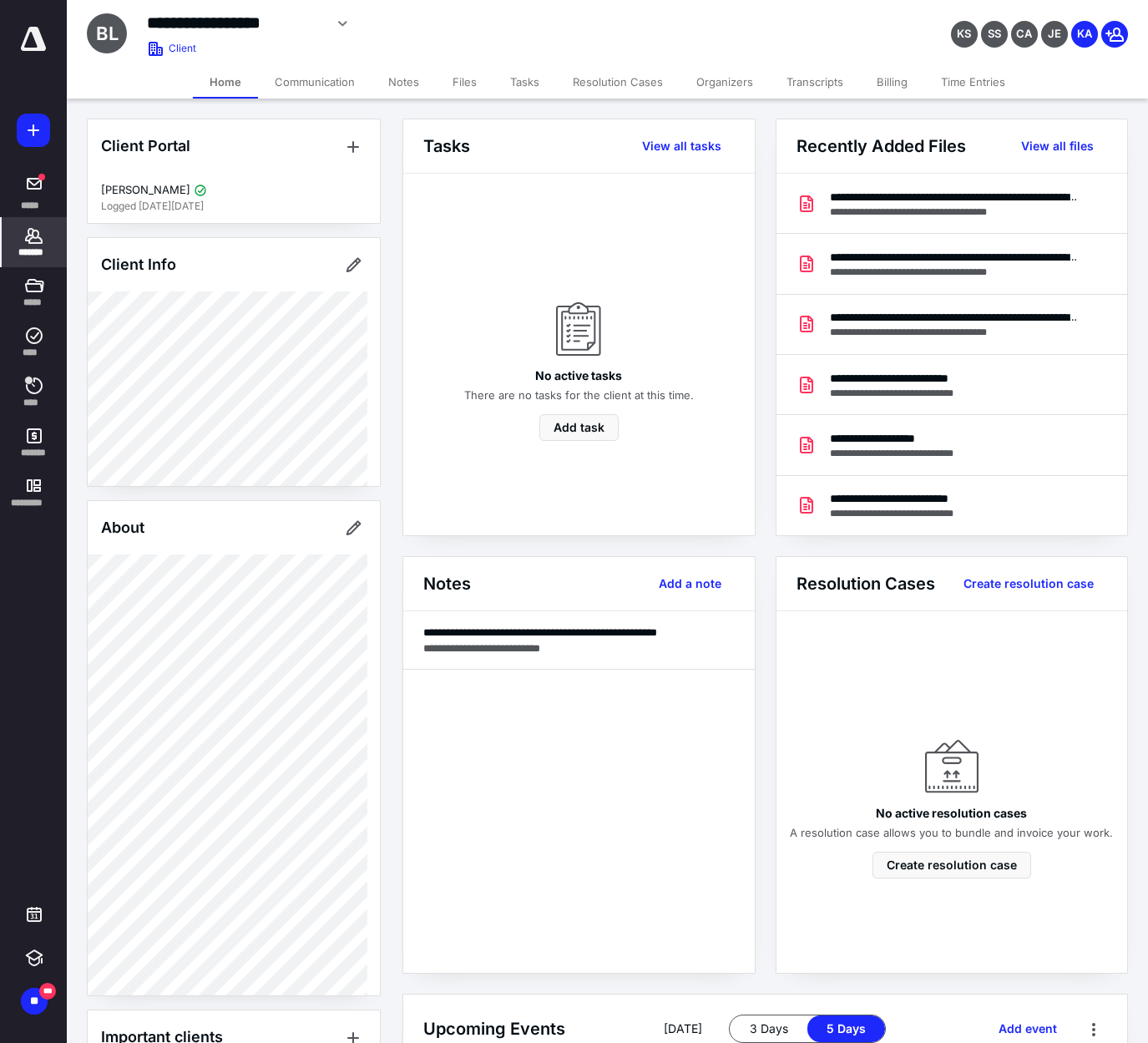 click on "Files" at bounding box center [464, 82] 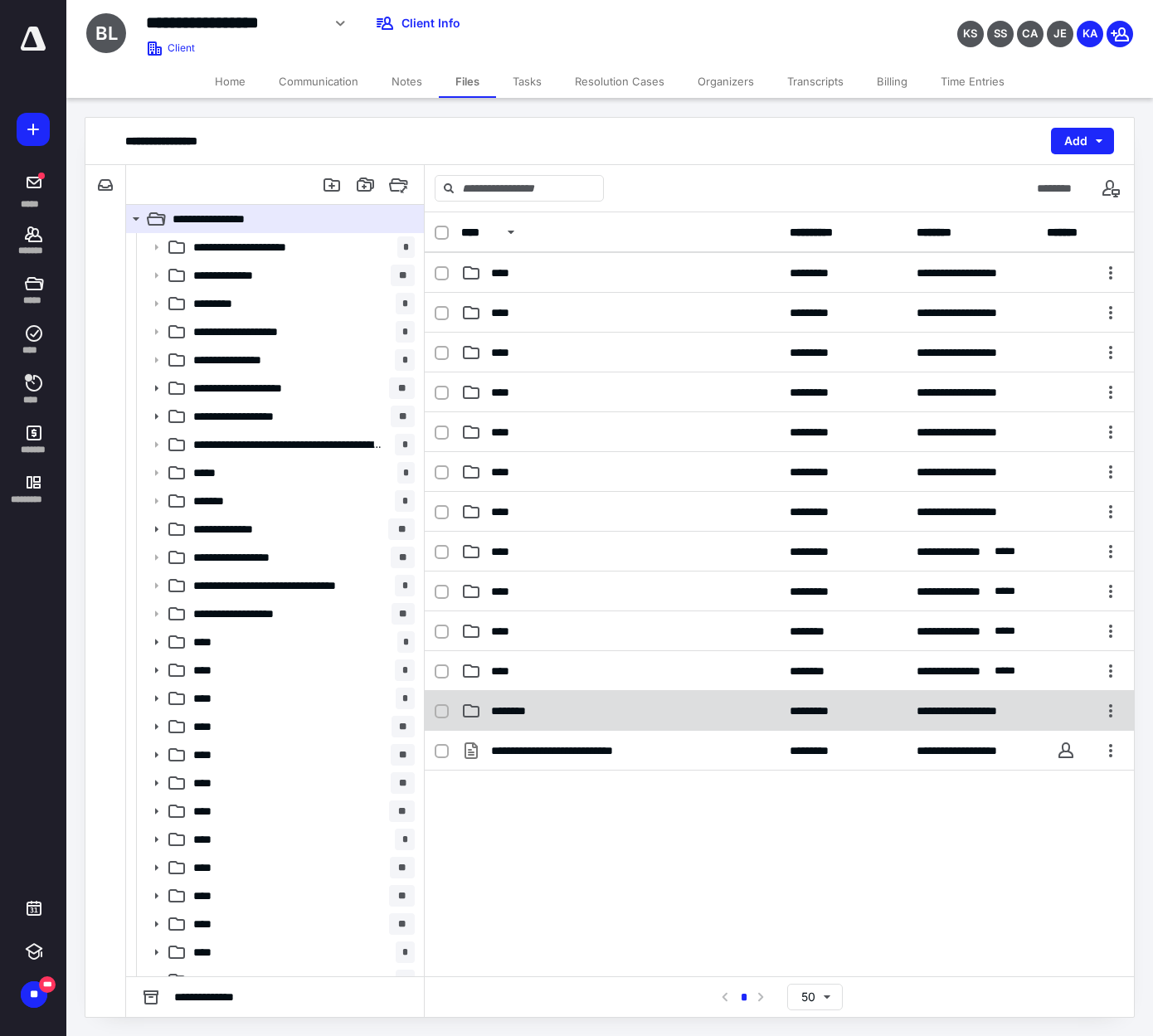 scroll, scrollTop: 600, scrollLeft: 0, axis: vertical 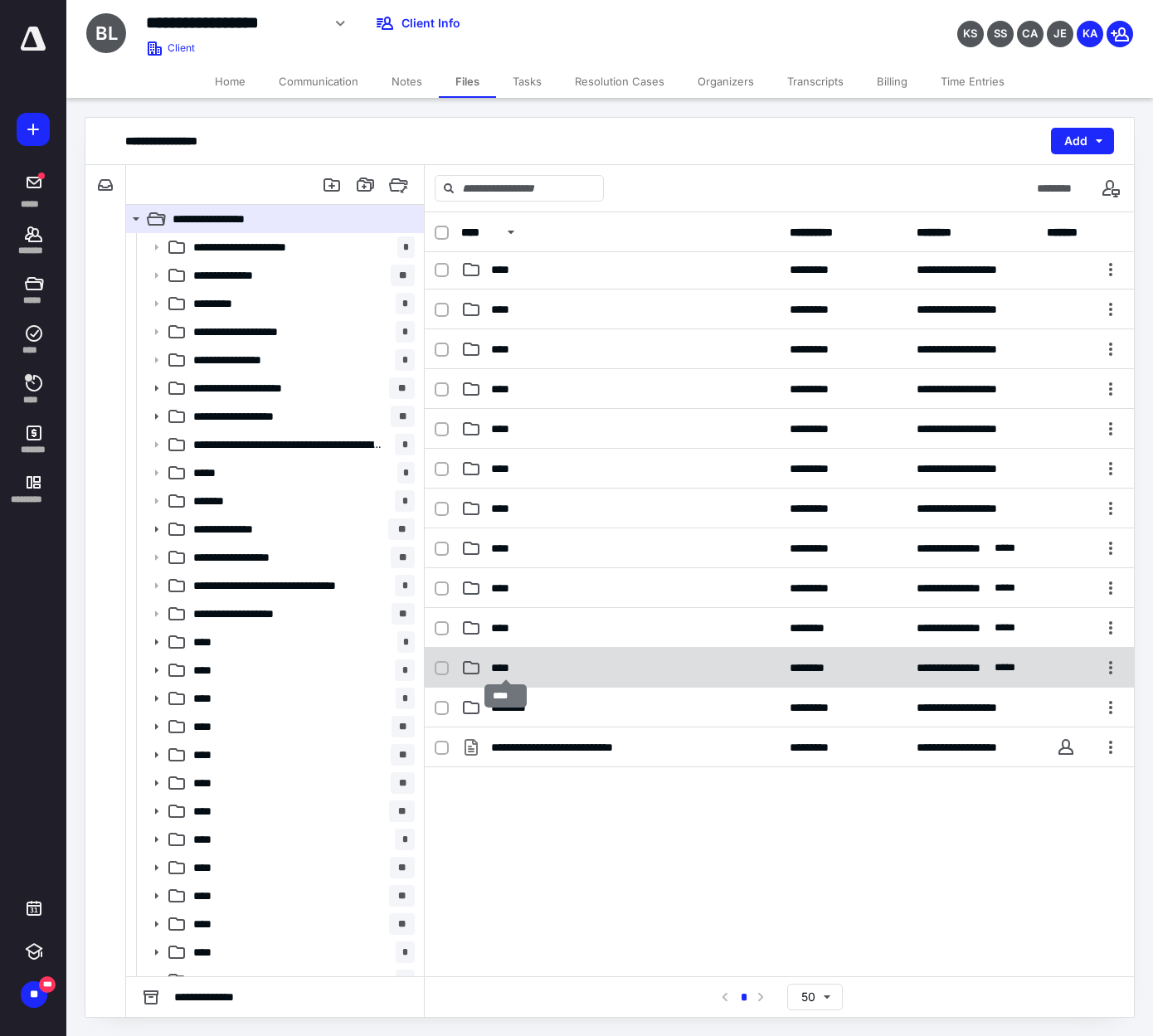 click on "****" at bounding box center [506, 668] 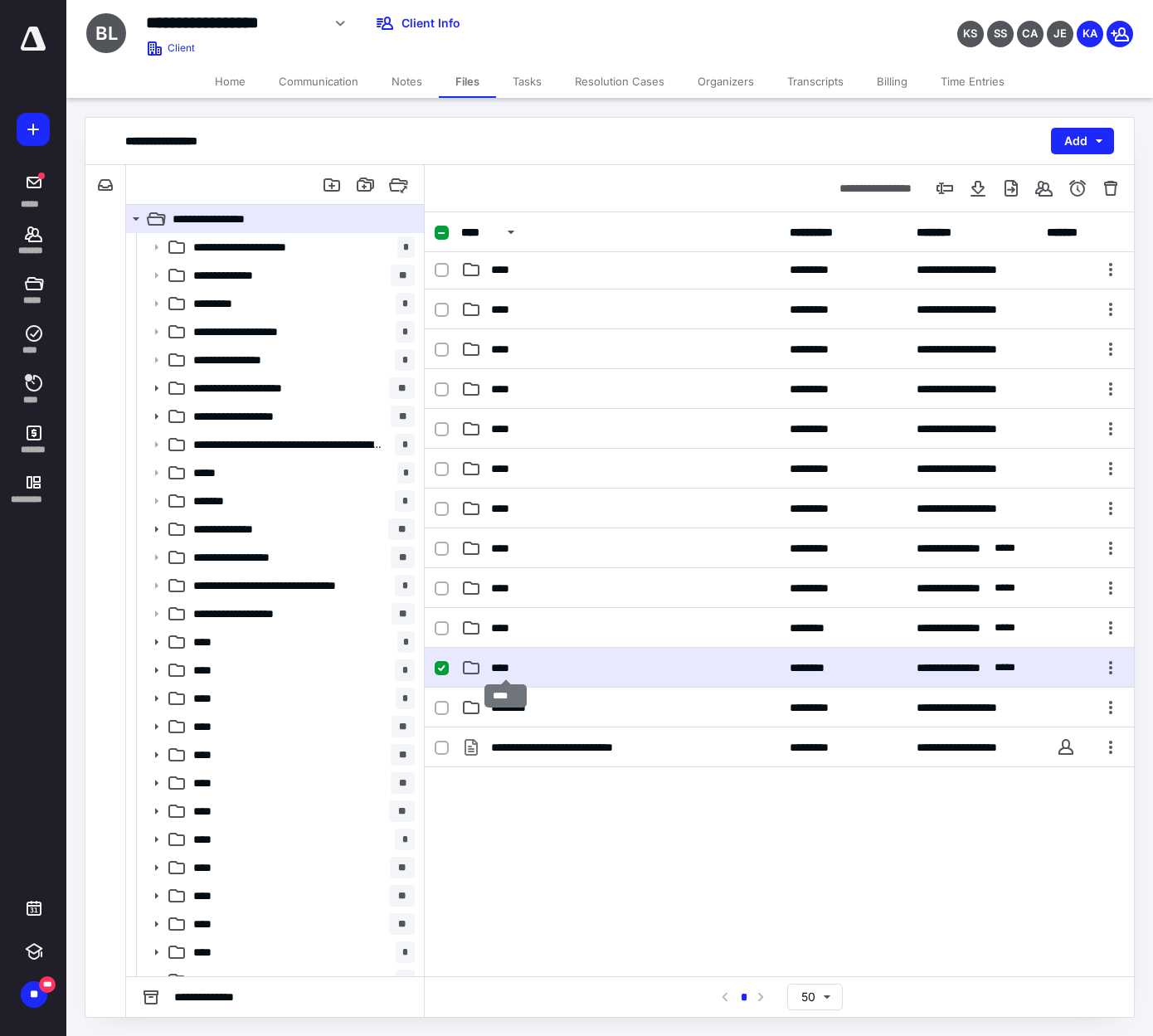 click on "****" at bounding box center [506, 668] 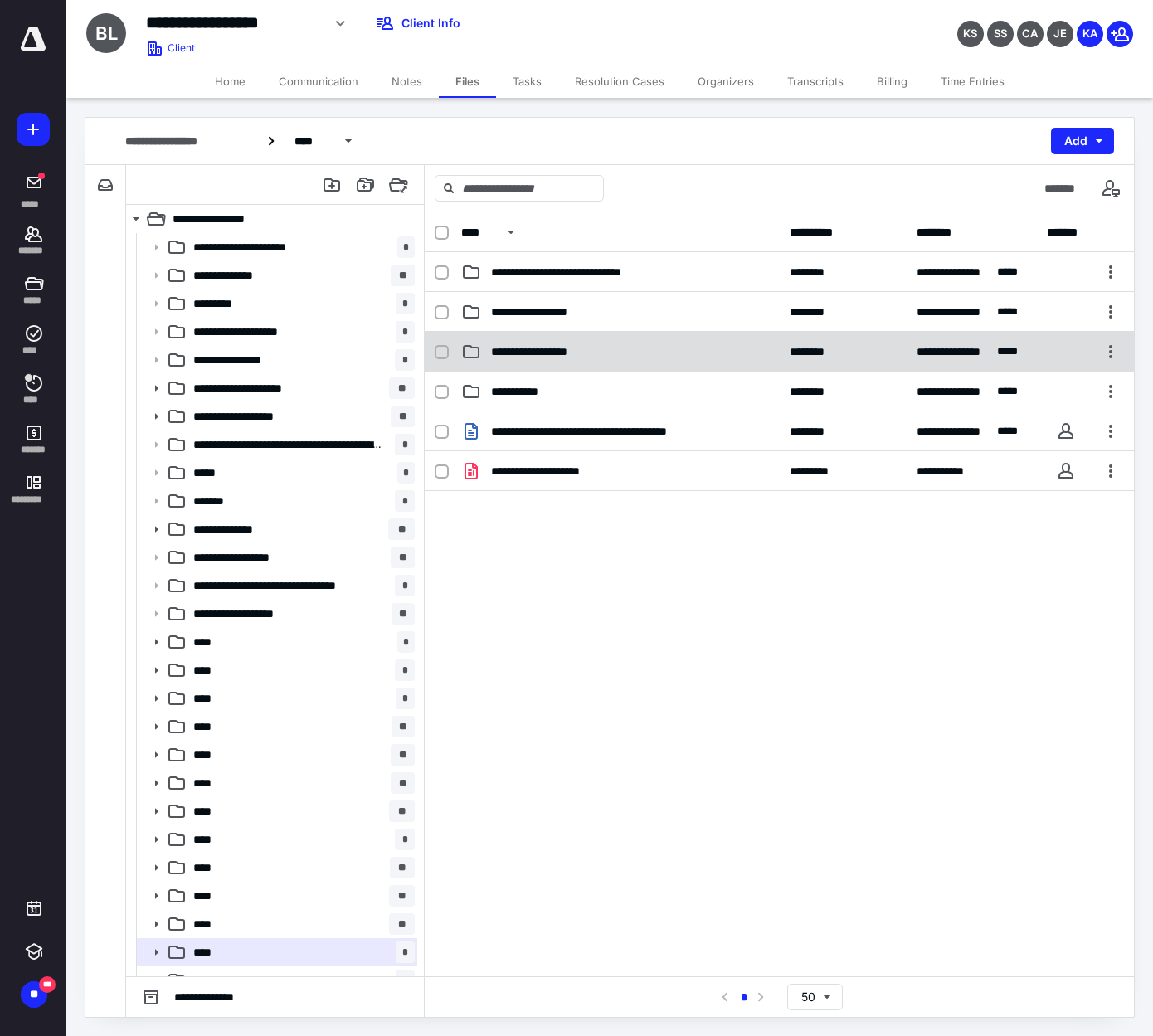 click on "**********" at bounding box center (779, 352) 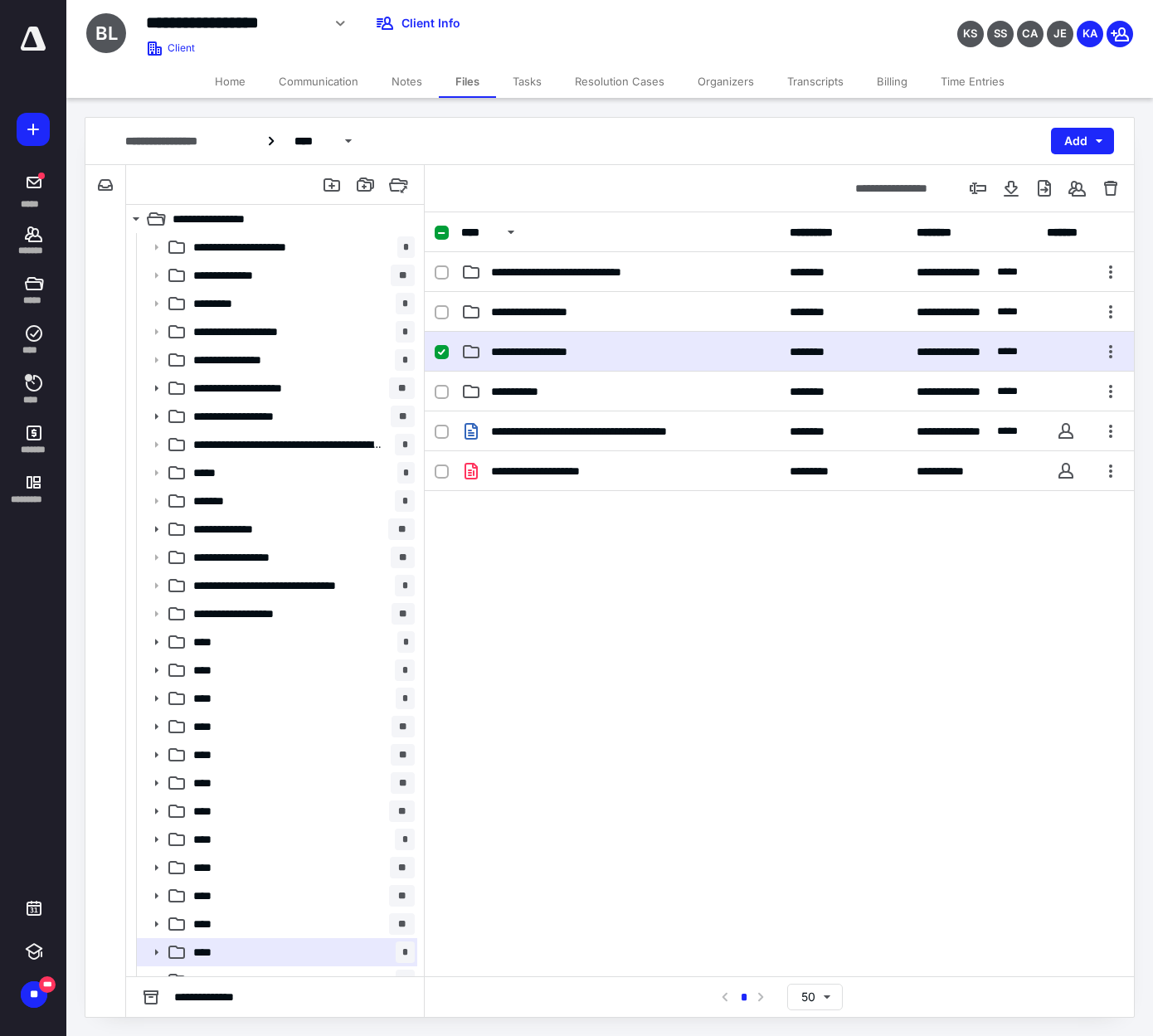 click on "**********" at bounding box center (779, 352) 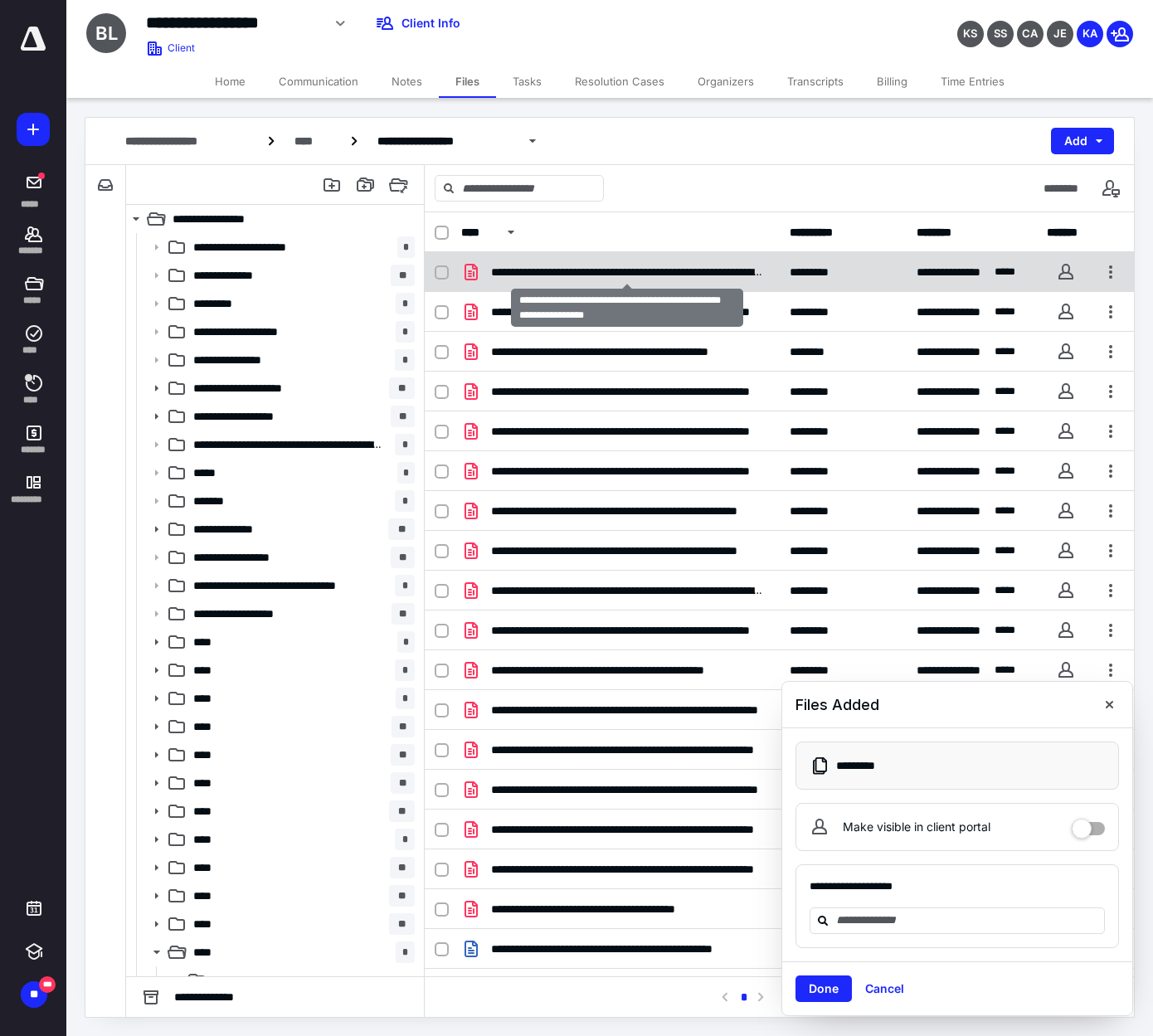 checkbox on "true" 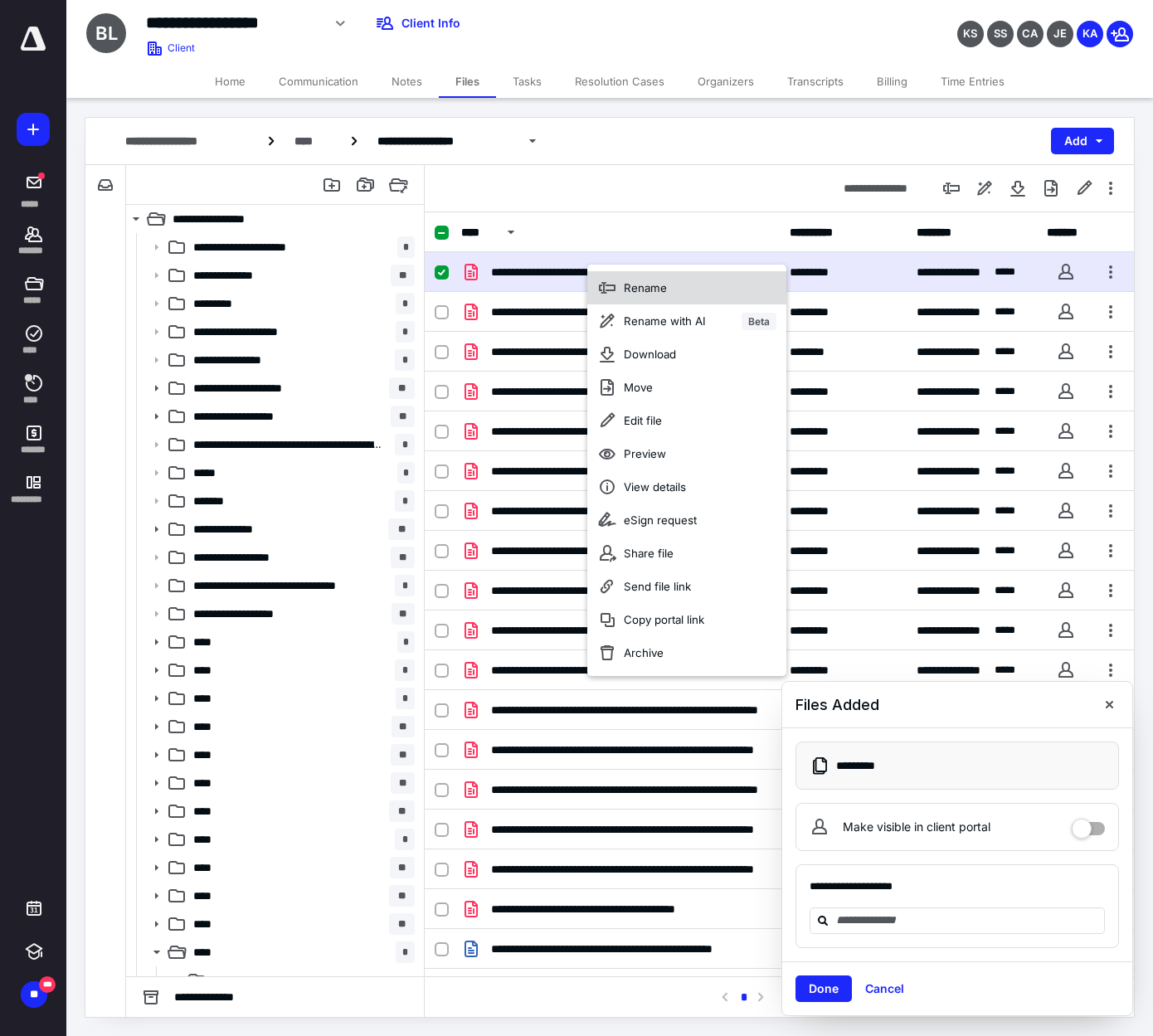 click 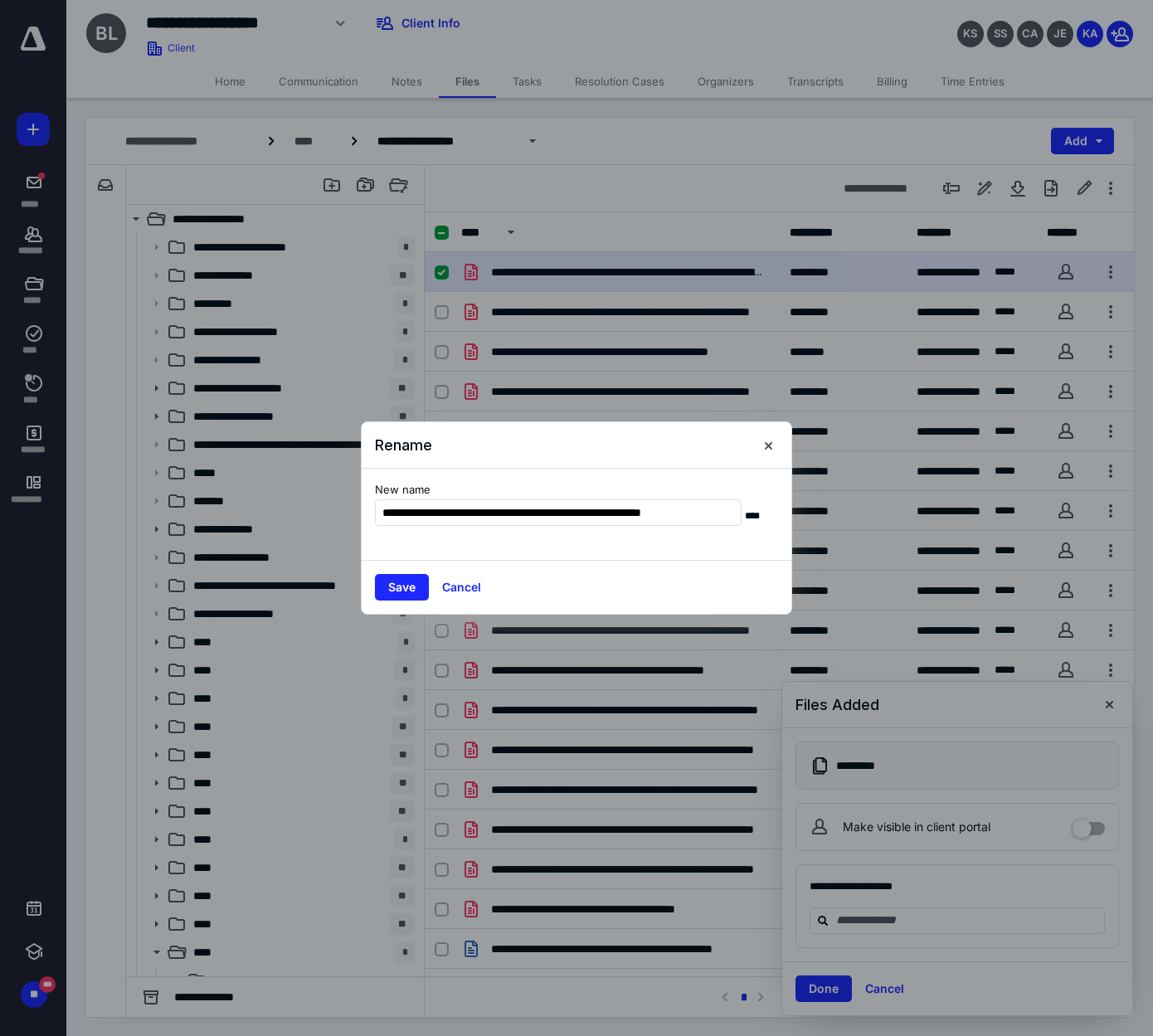 scroll, scrollTop: 0, scrollLeft: 0, axis: both 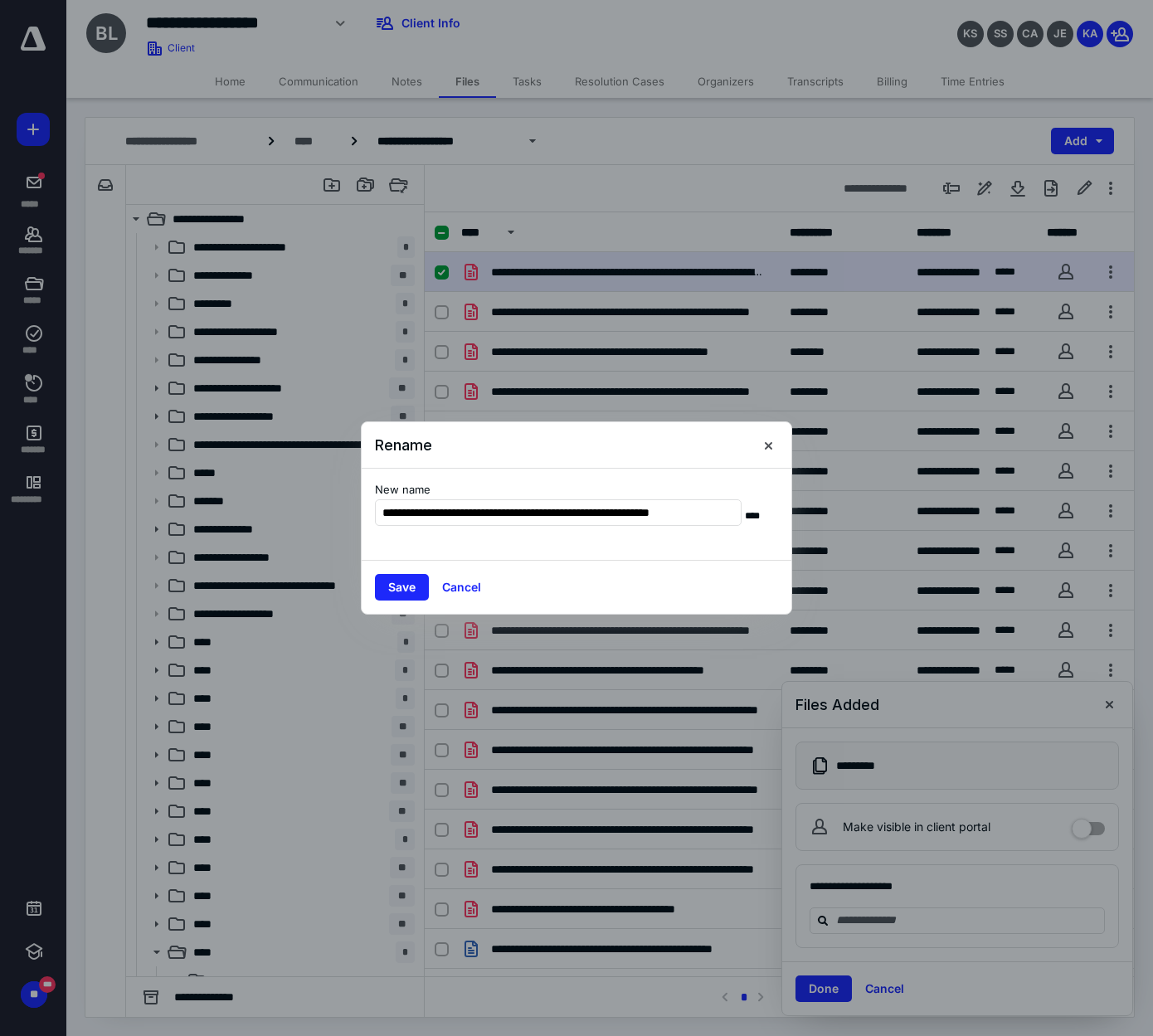 type on "**********" 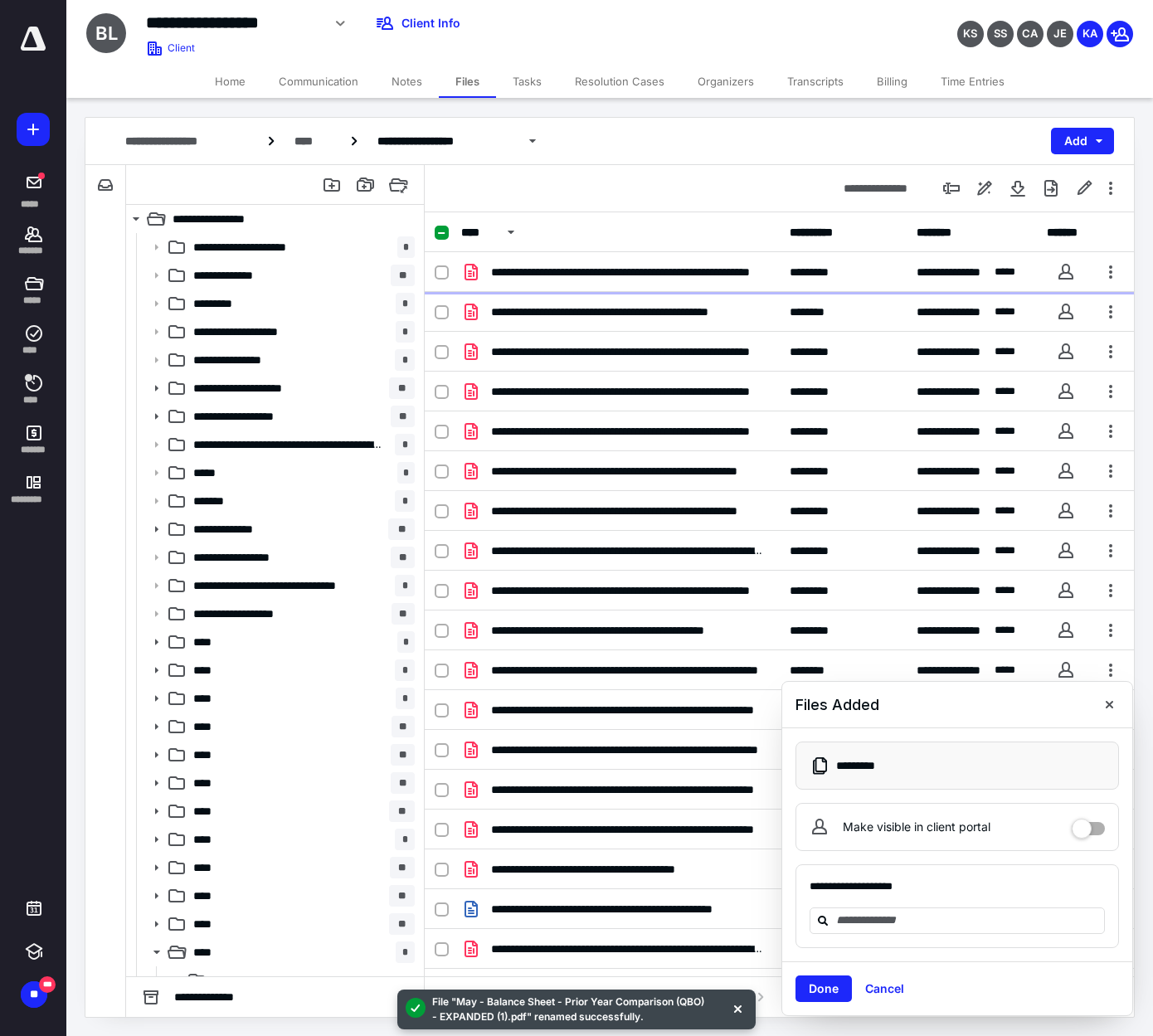 checkbox on "true" 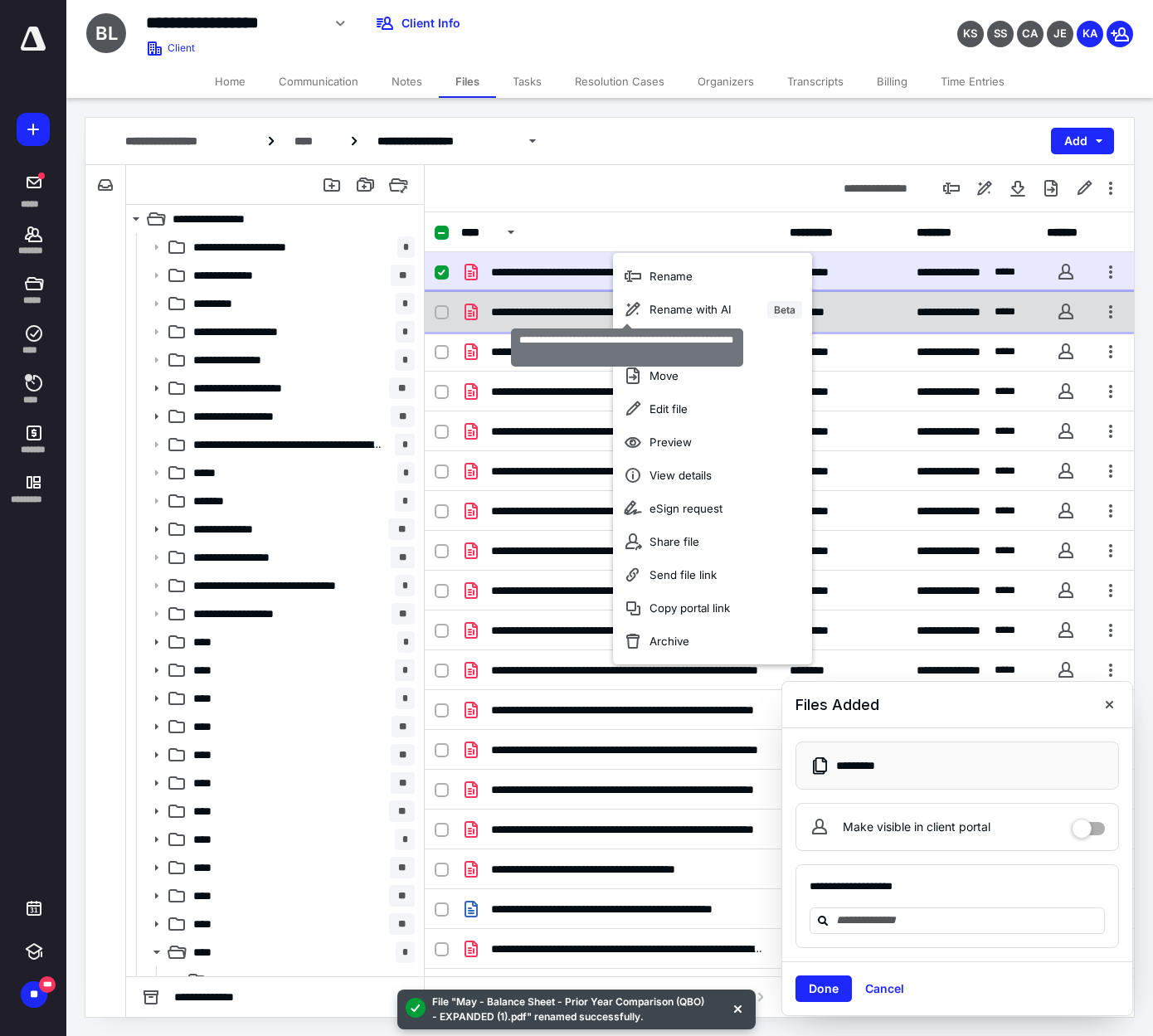 click on "**********" at bounding box center [627, 312] 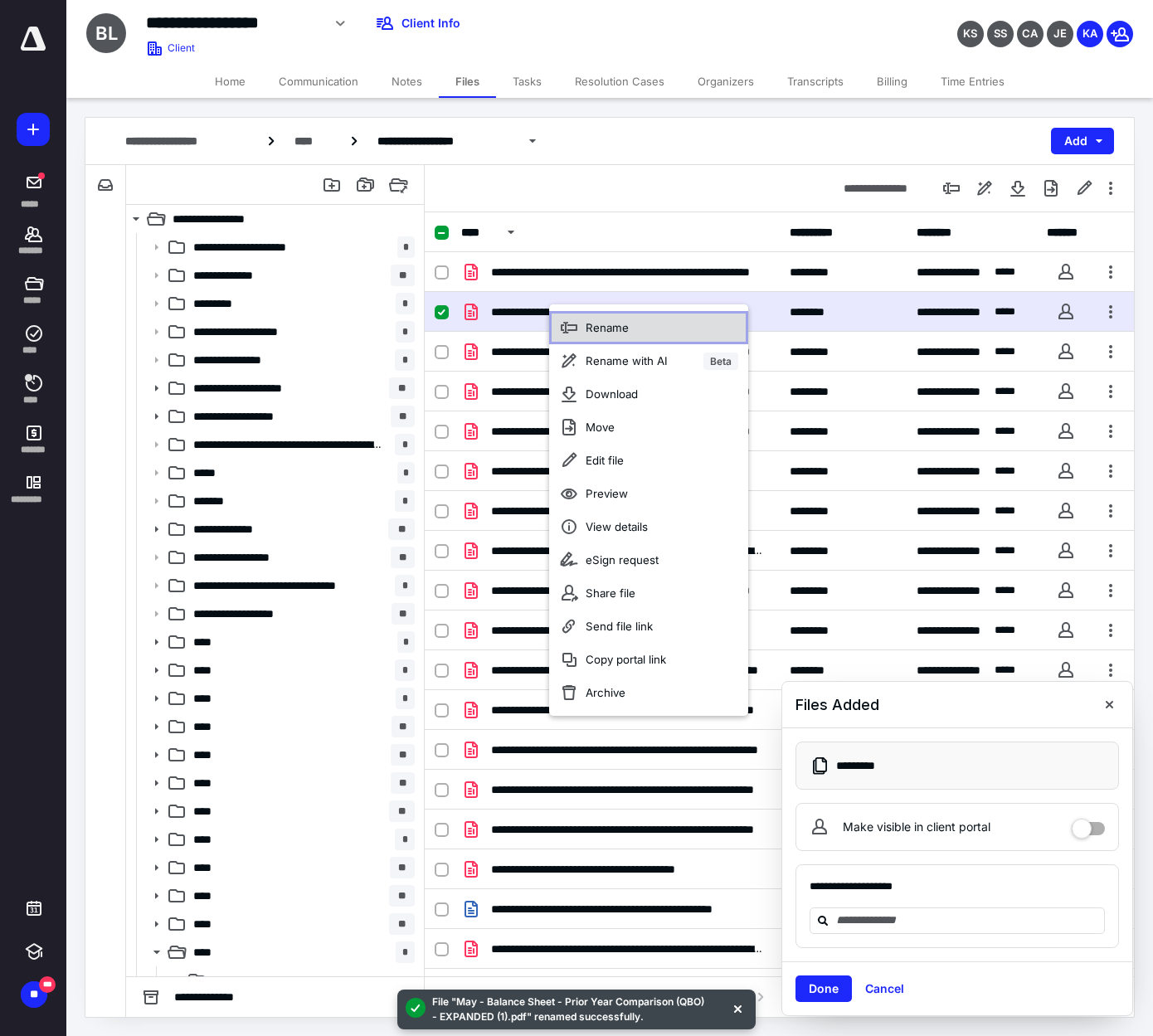 click 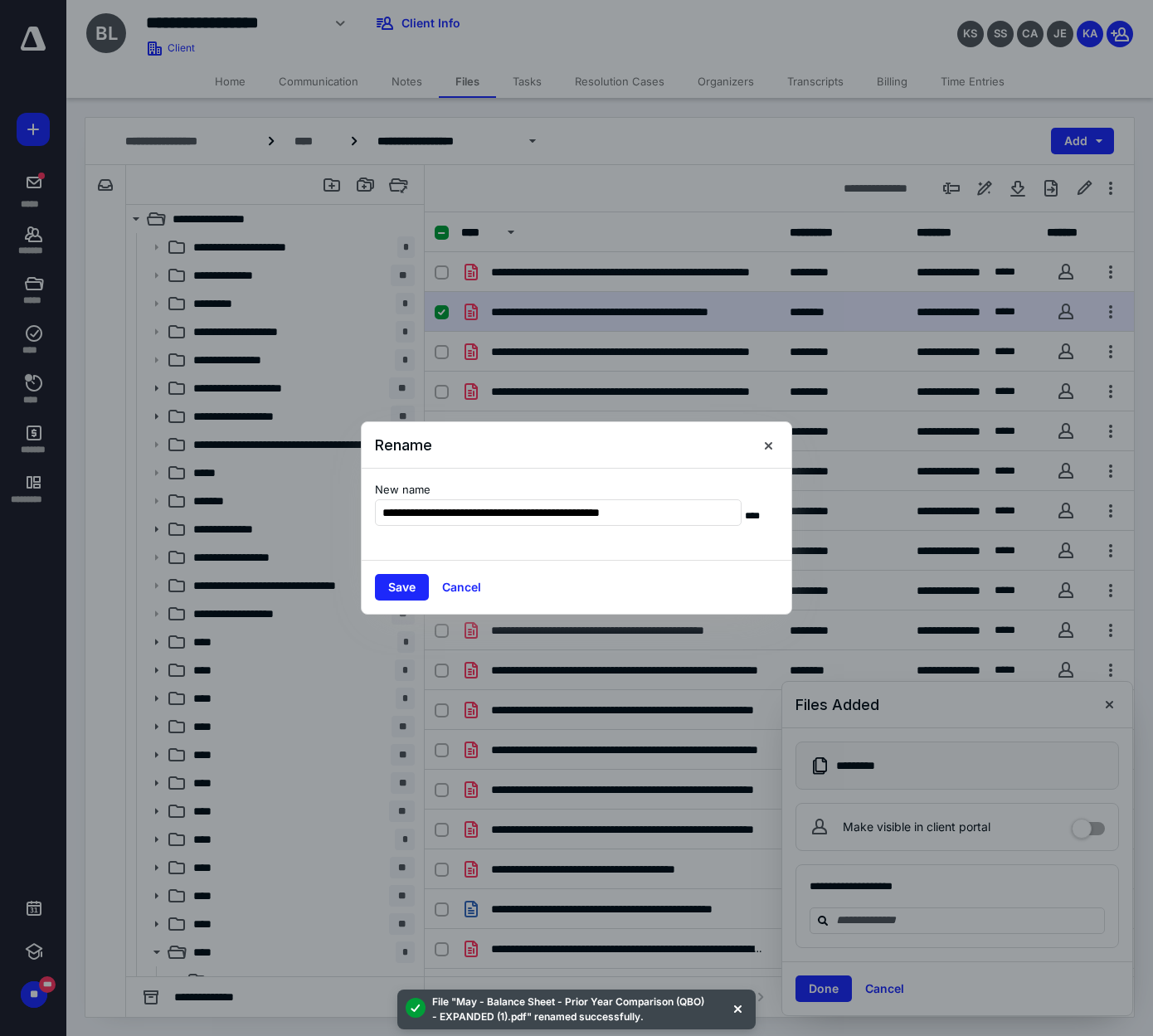 type on "**********" 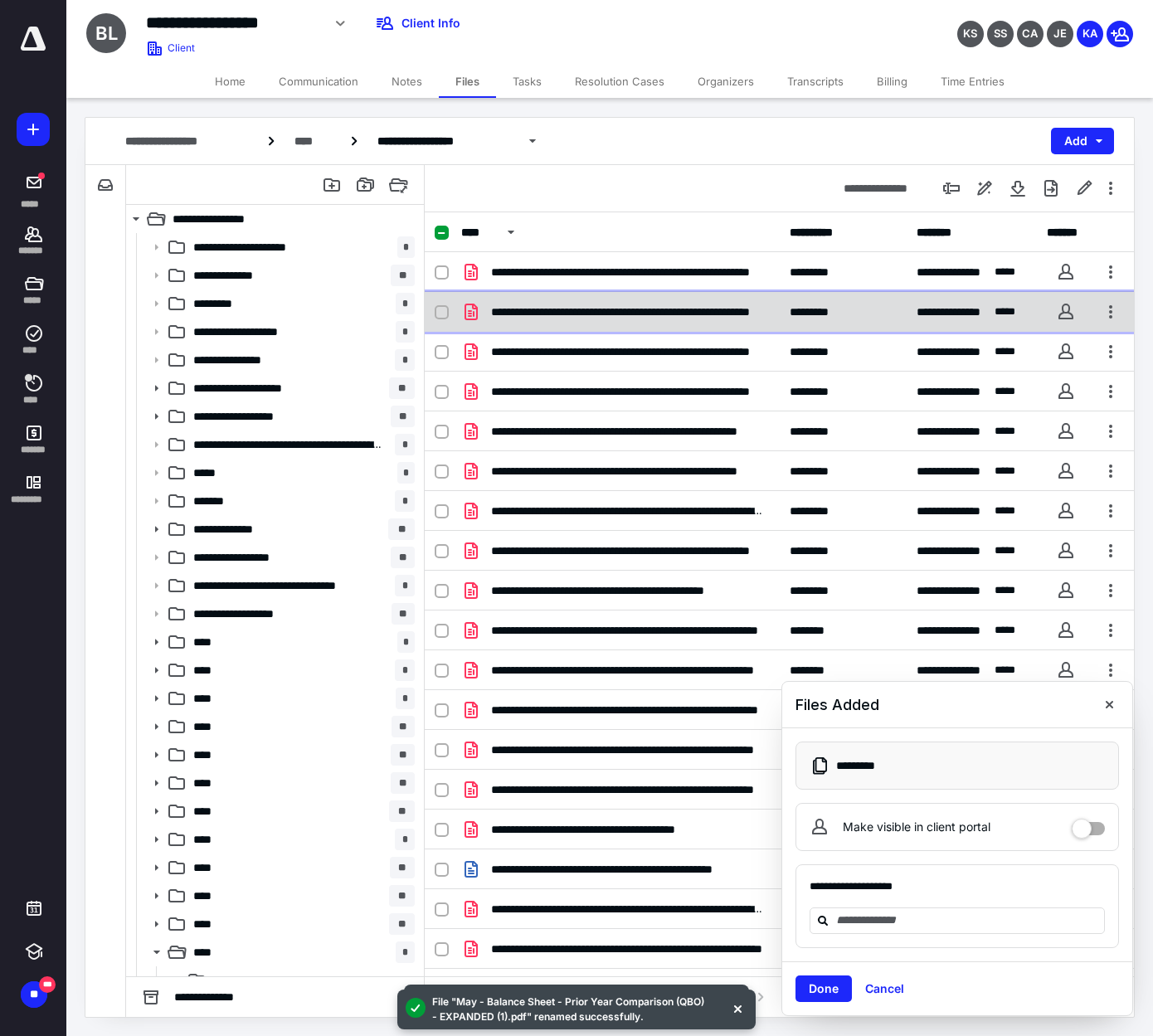 checkbox on "true" 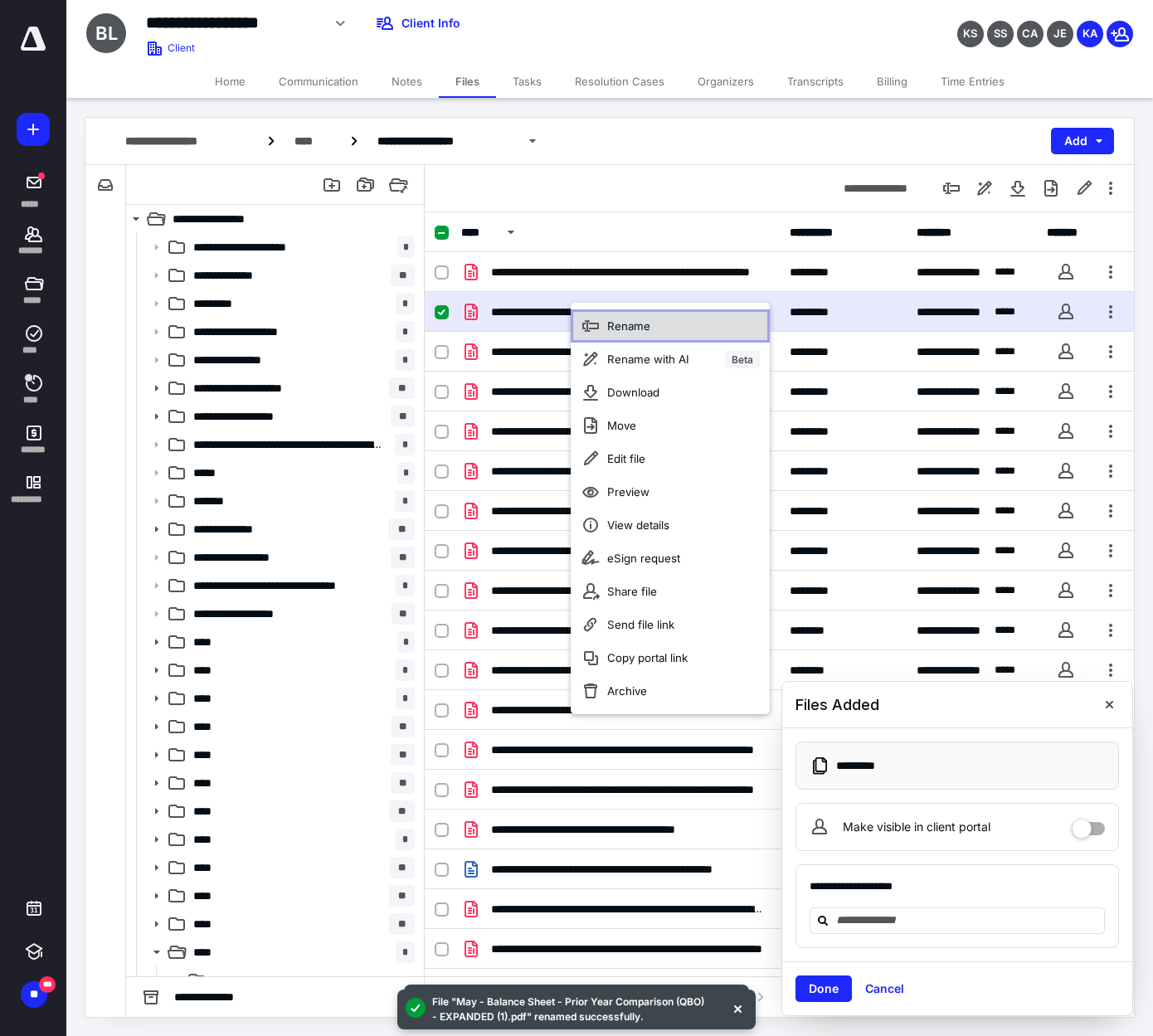 click 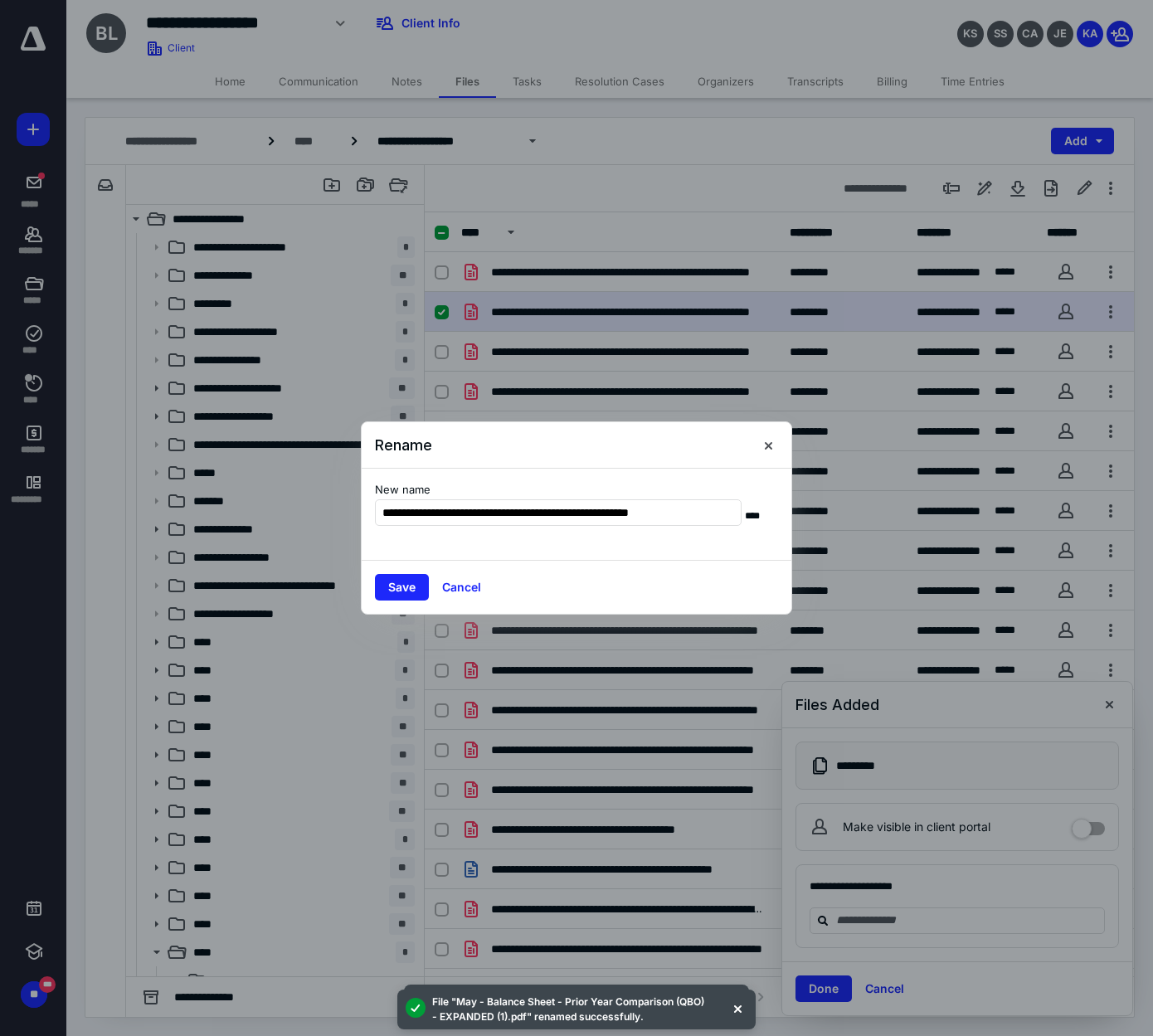 type on "**********" 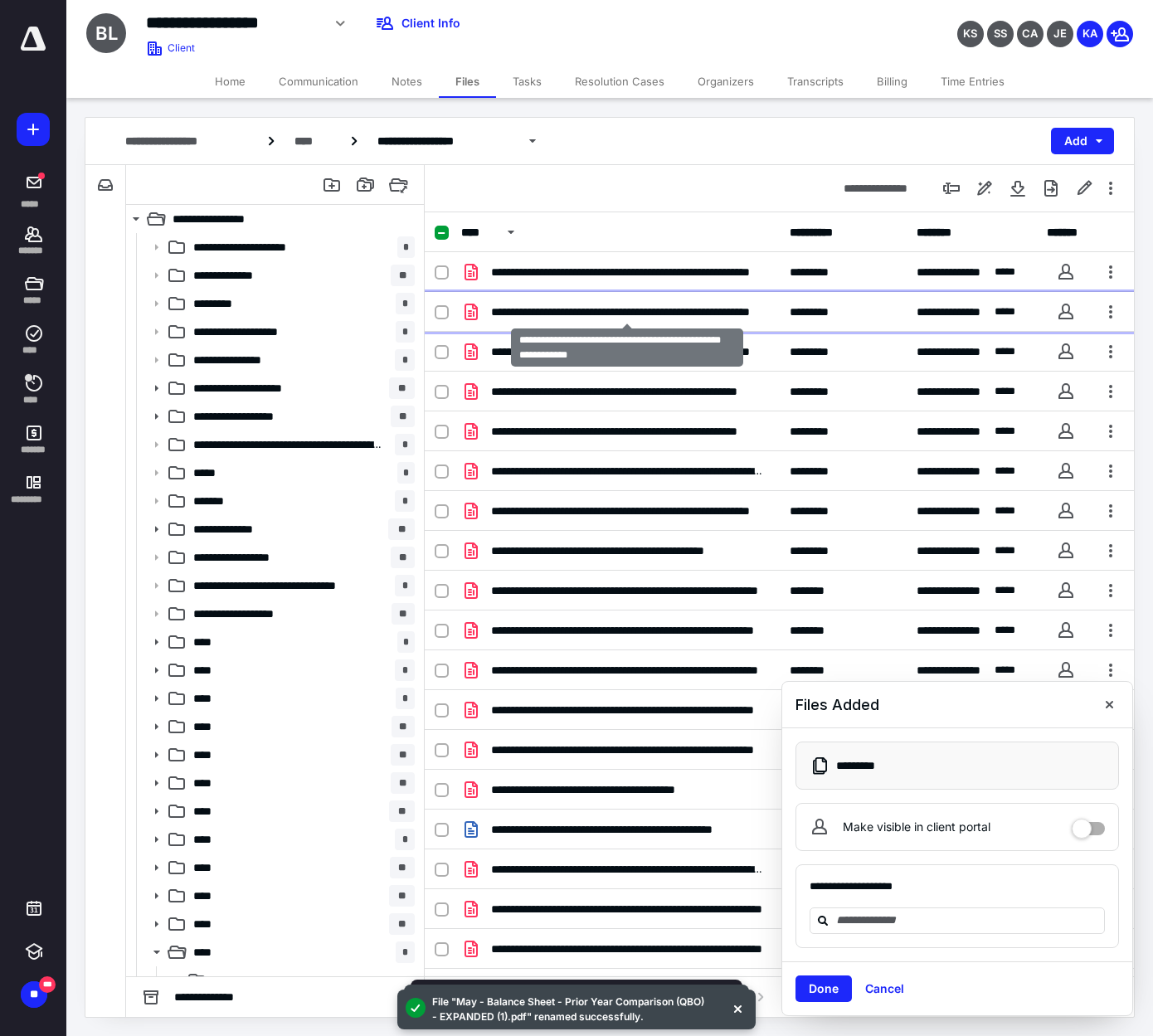 checkbox on "true" 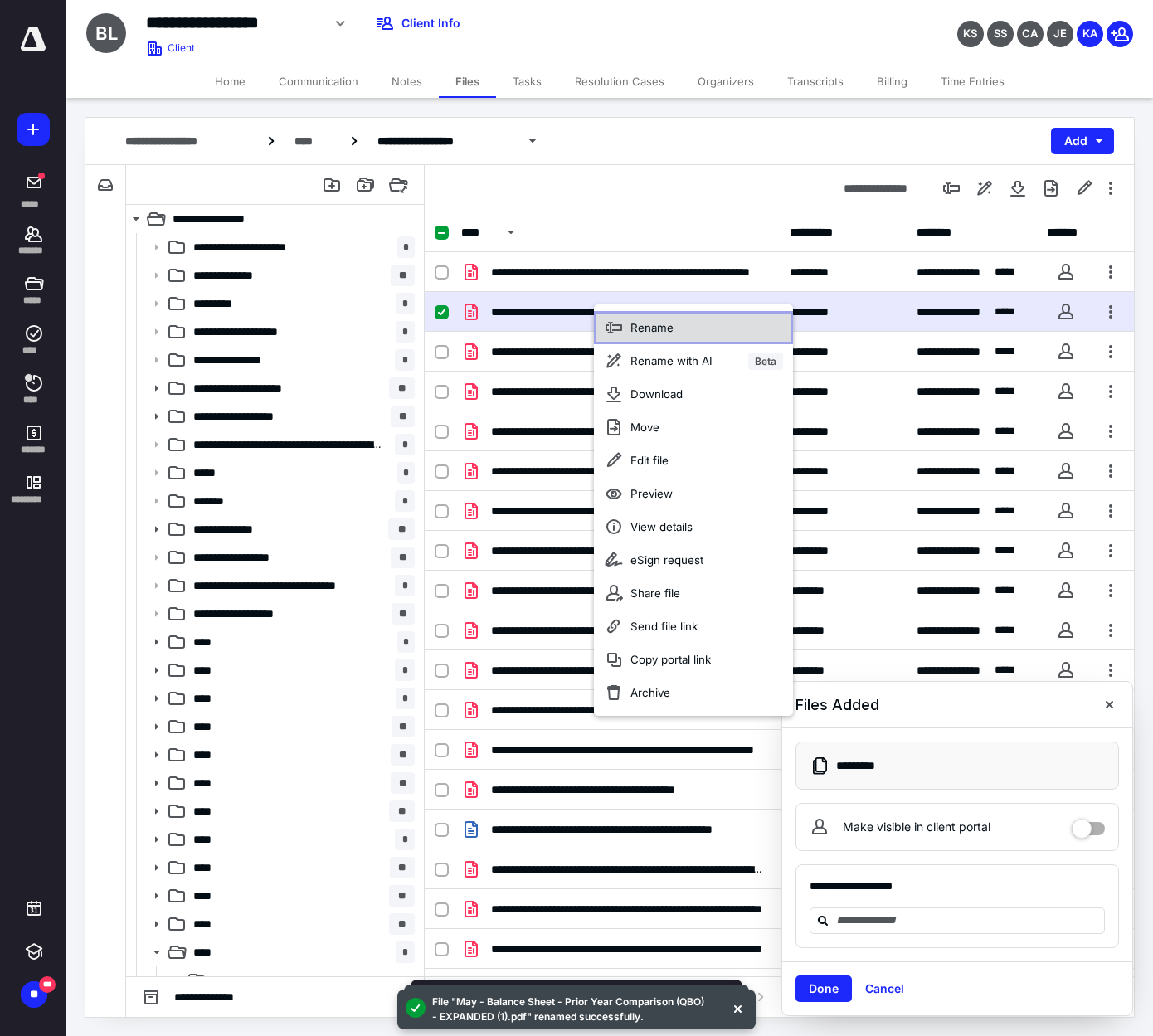 click on "Rename" at bounding box center [652, 328] 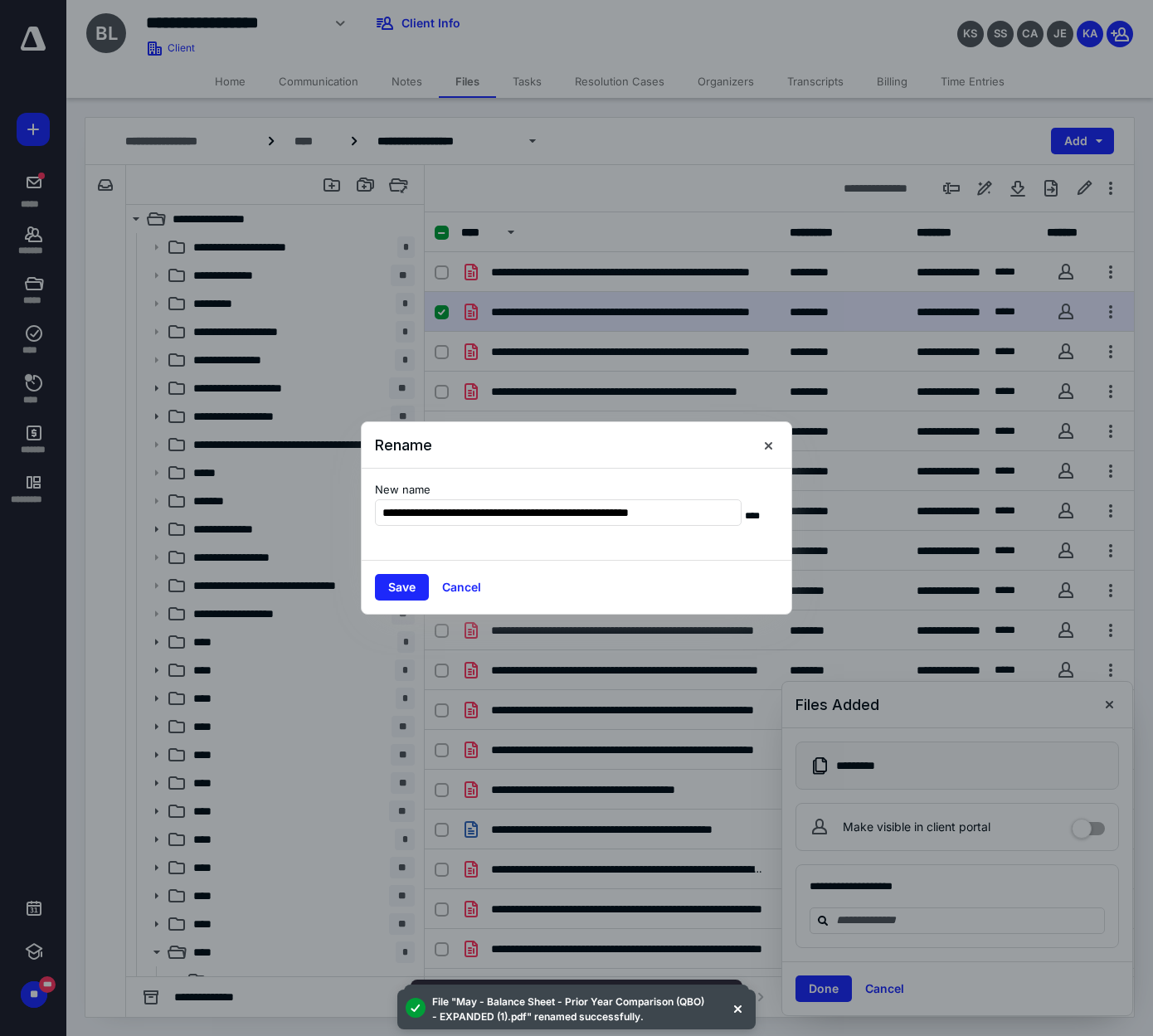 type on "**********" 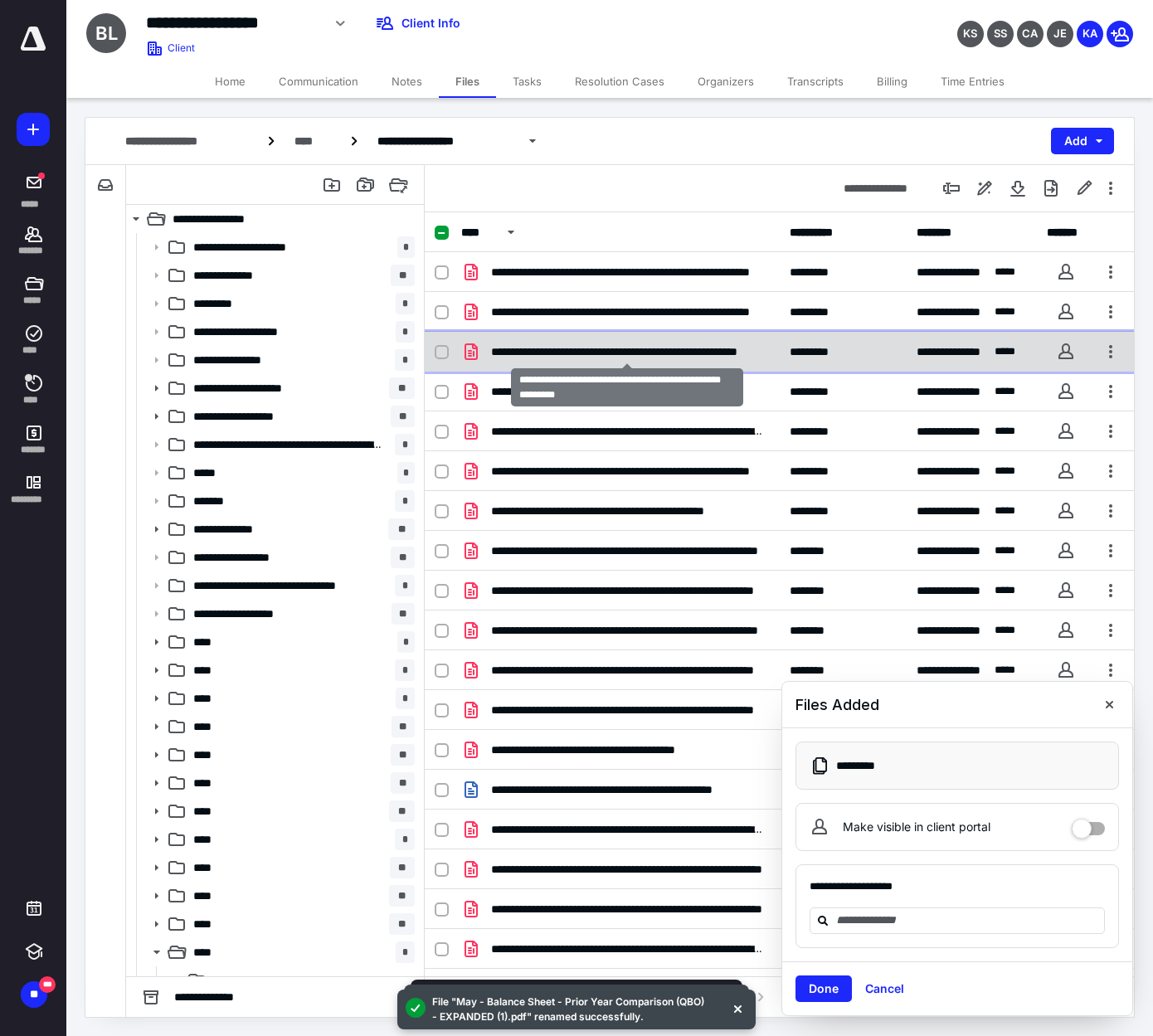checkbox on "true" 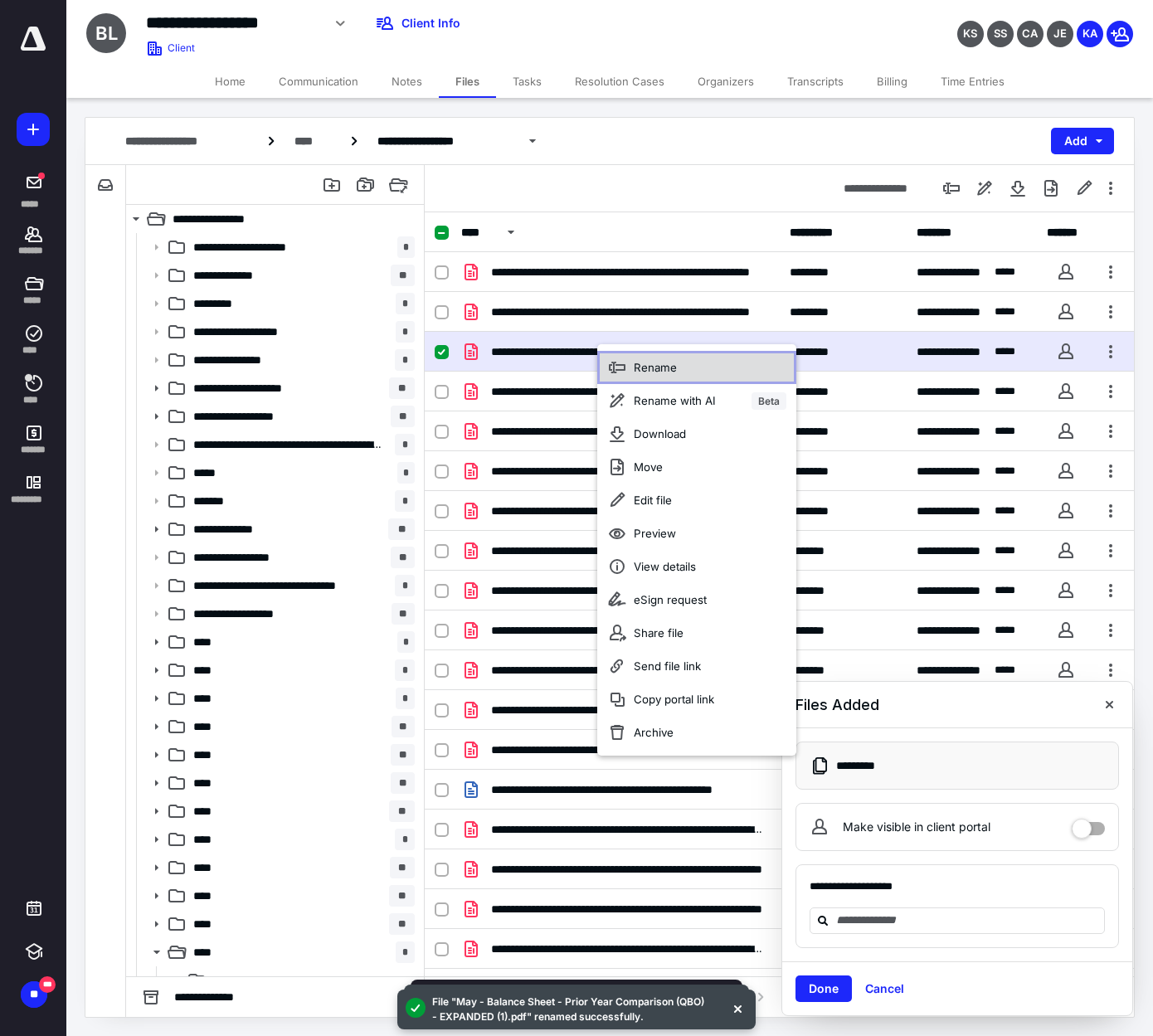 click on "Rename" at bounding box center [697, 367] 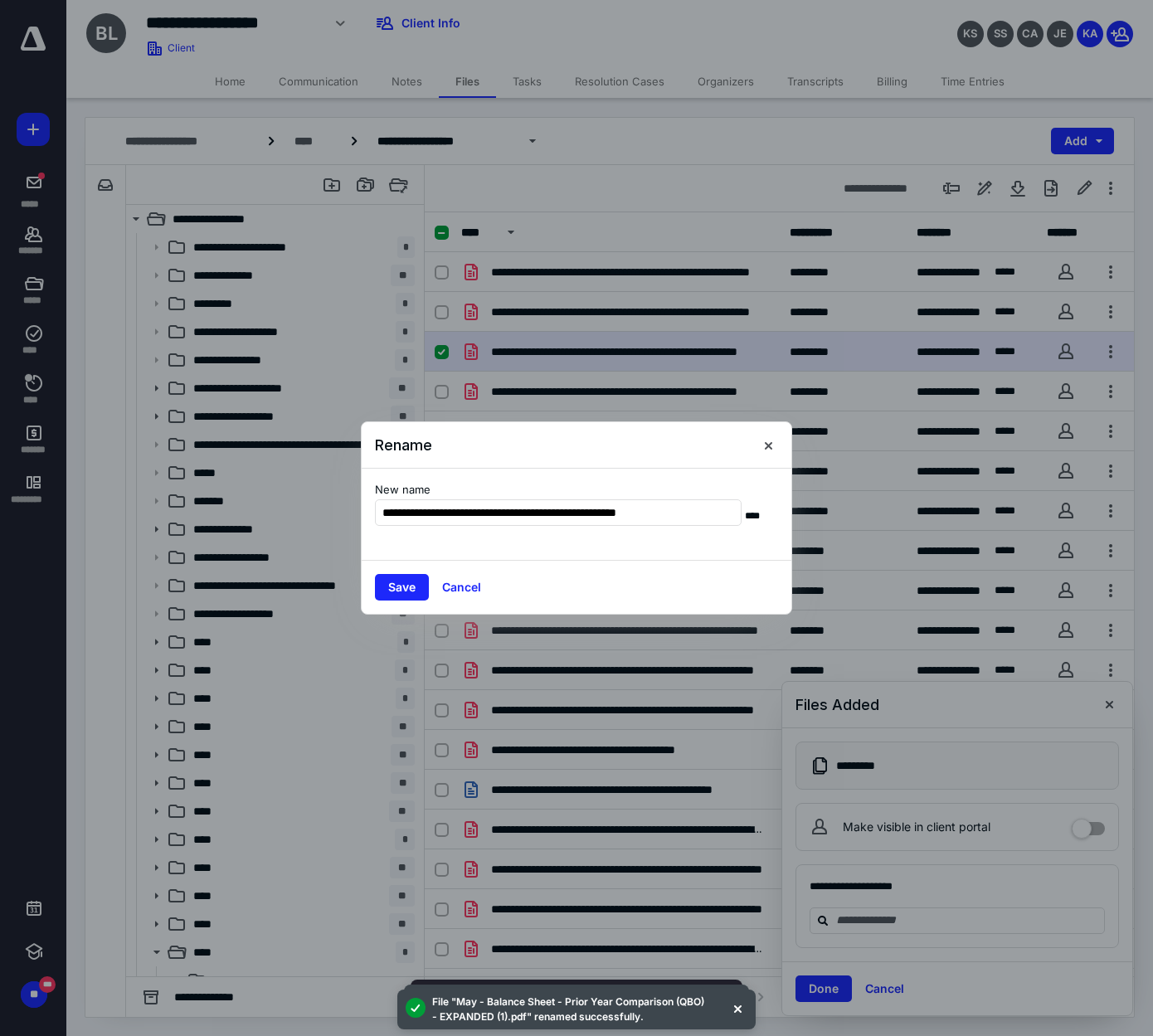 type on "**********" 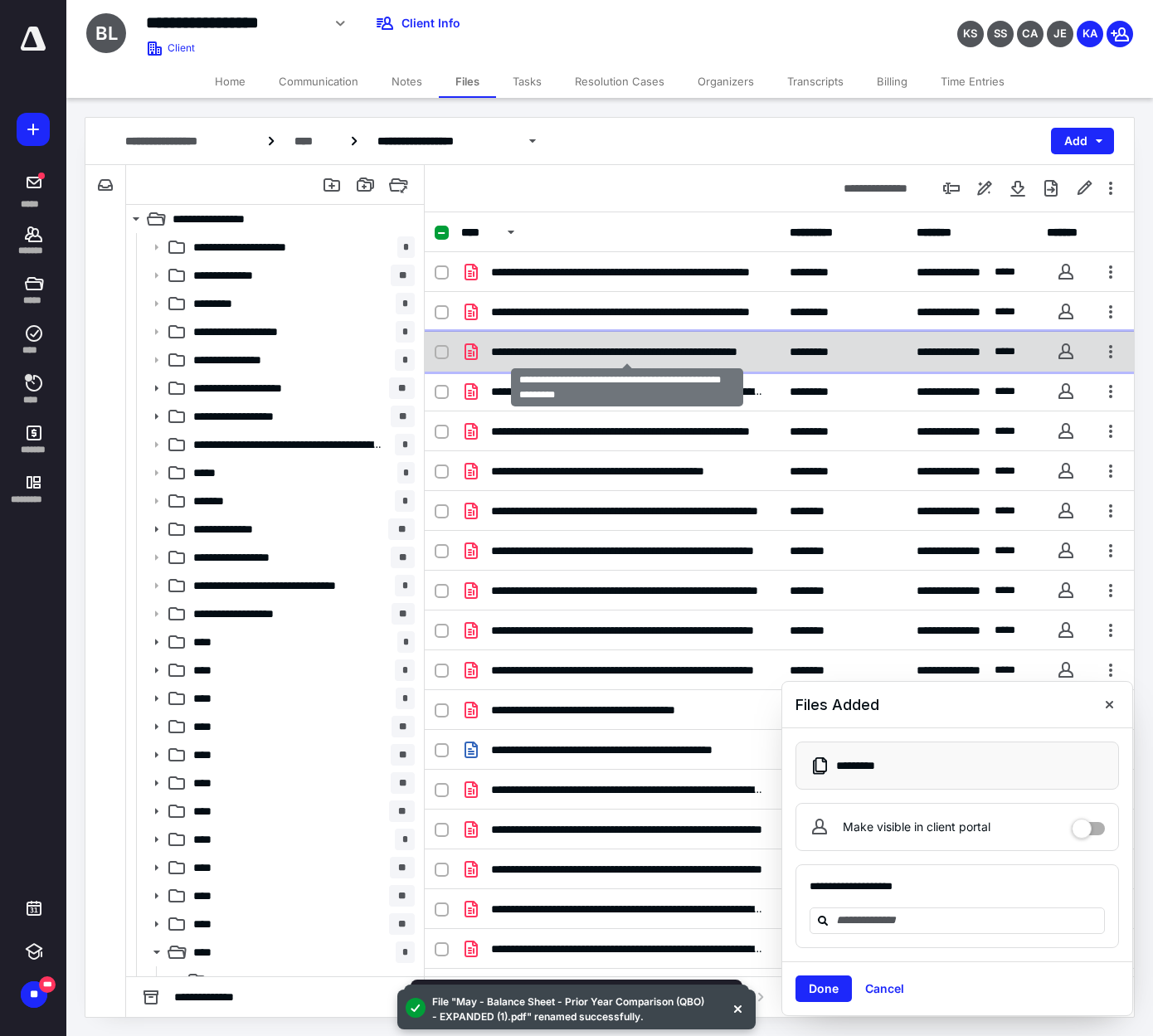 checkbox on "true" 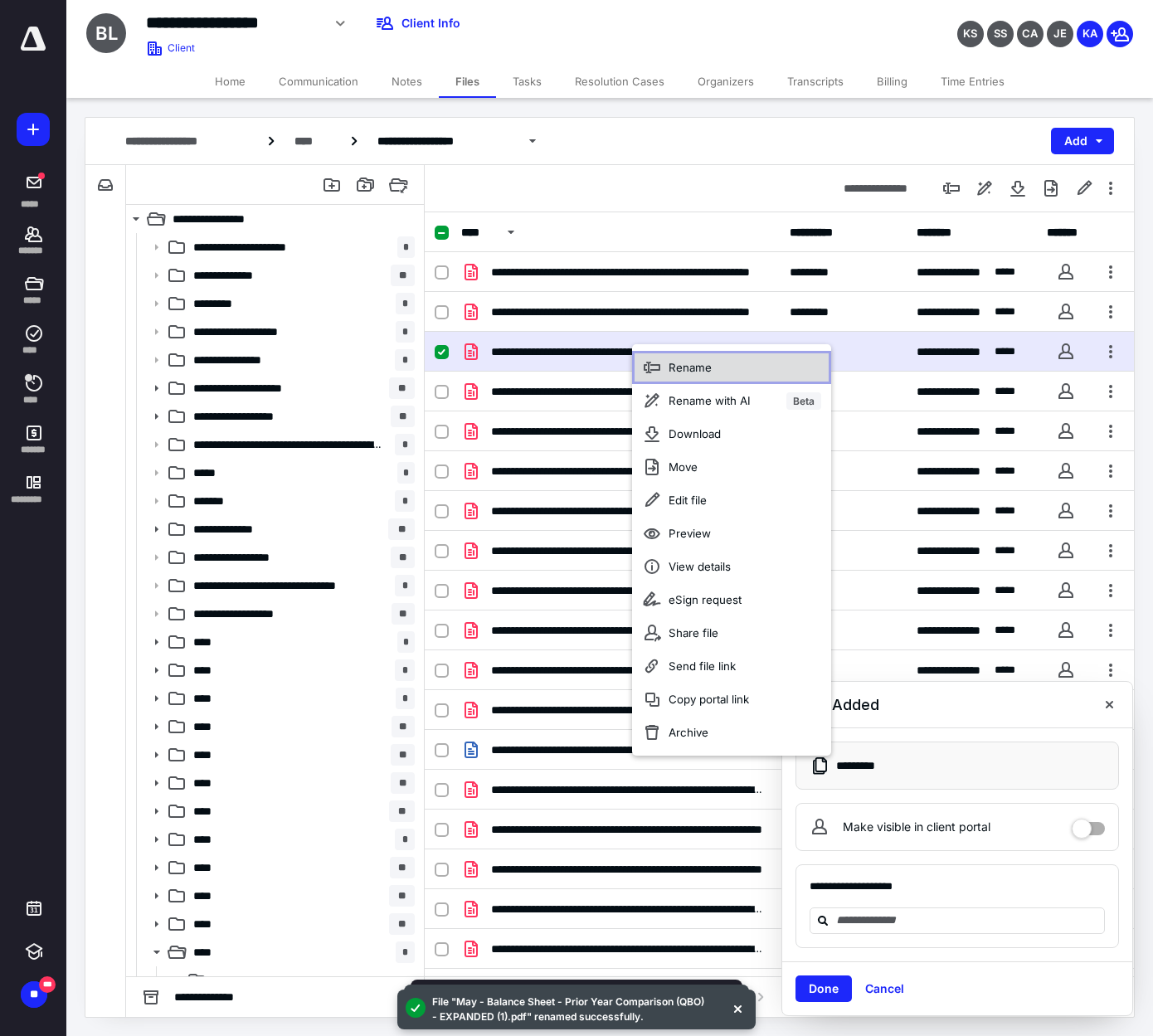 click 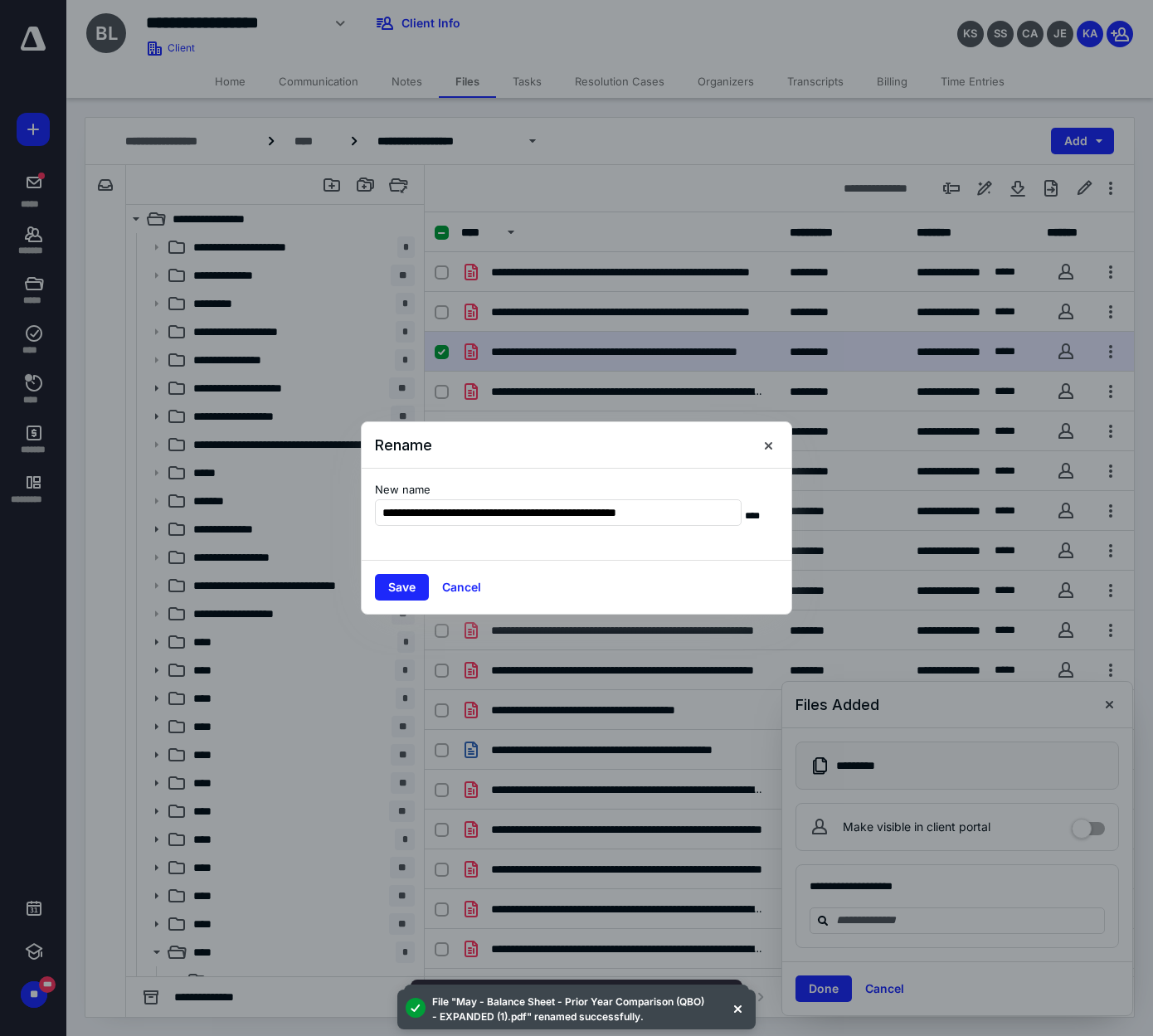 type on "**********" 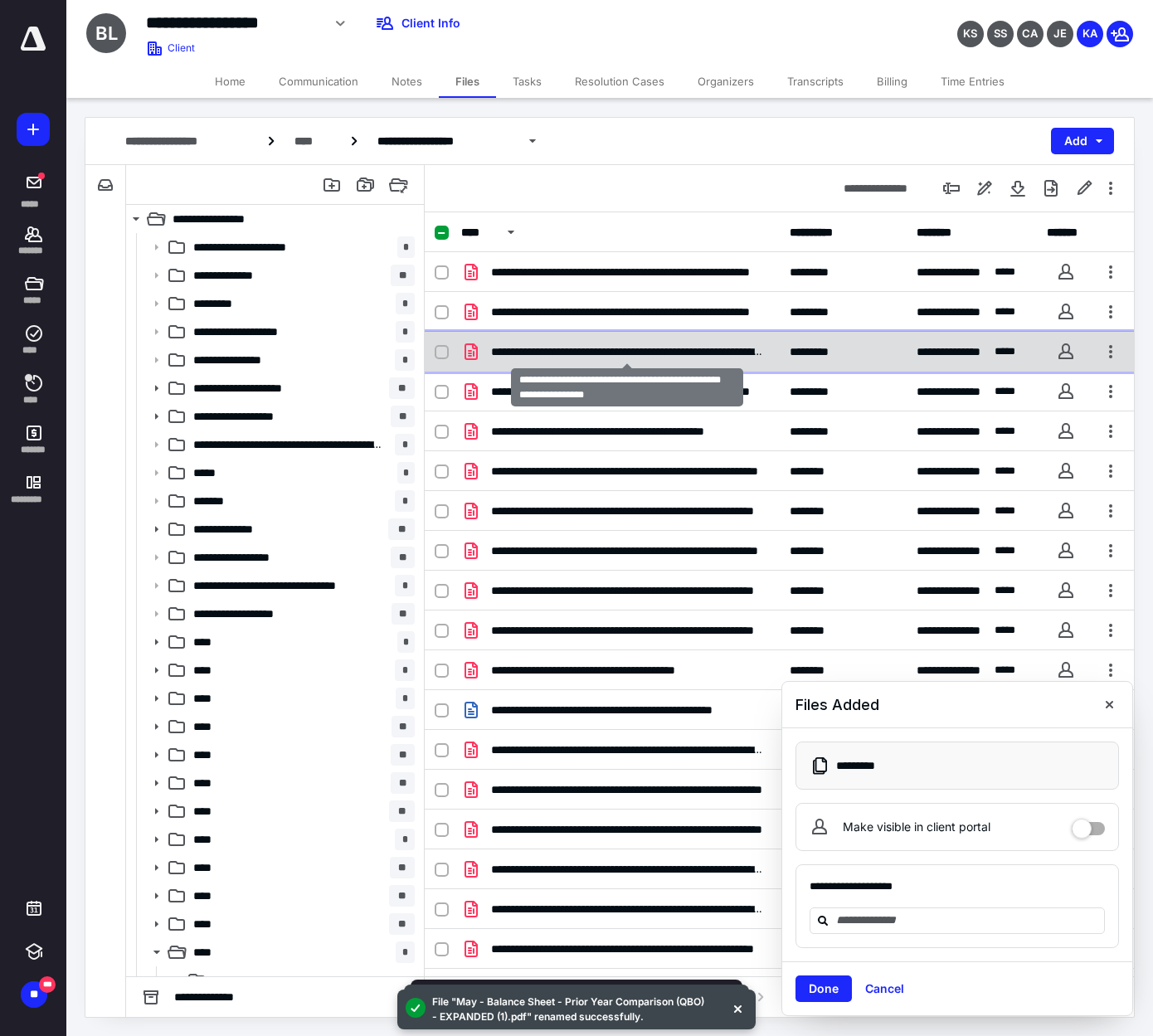 checkbox on "true" 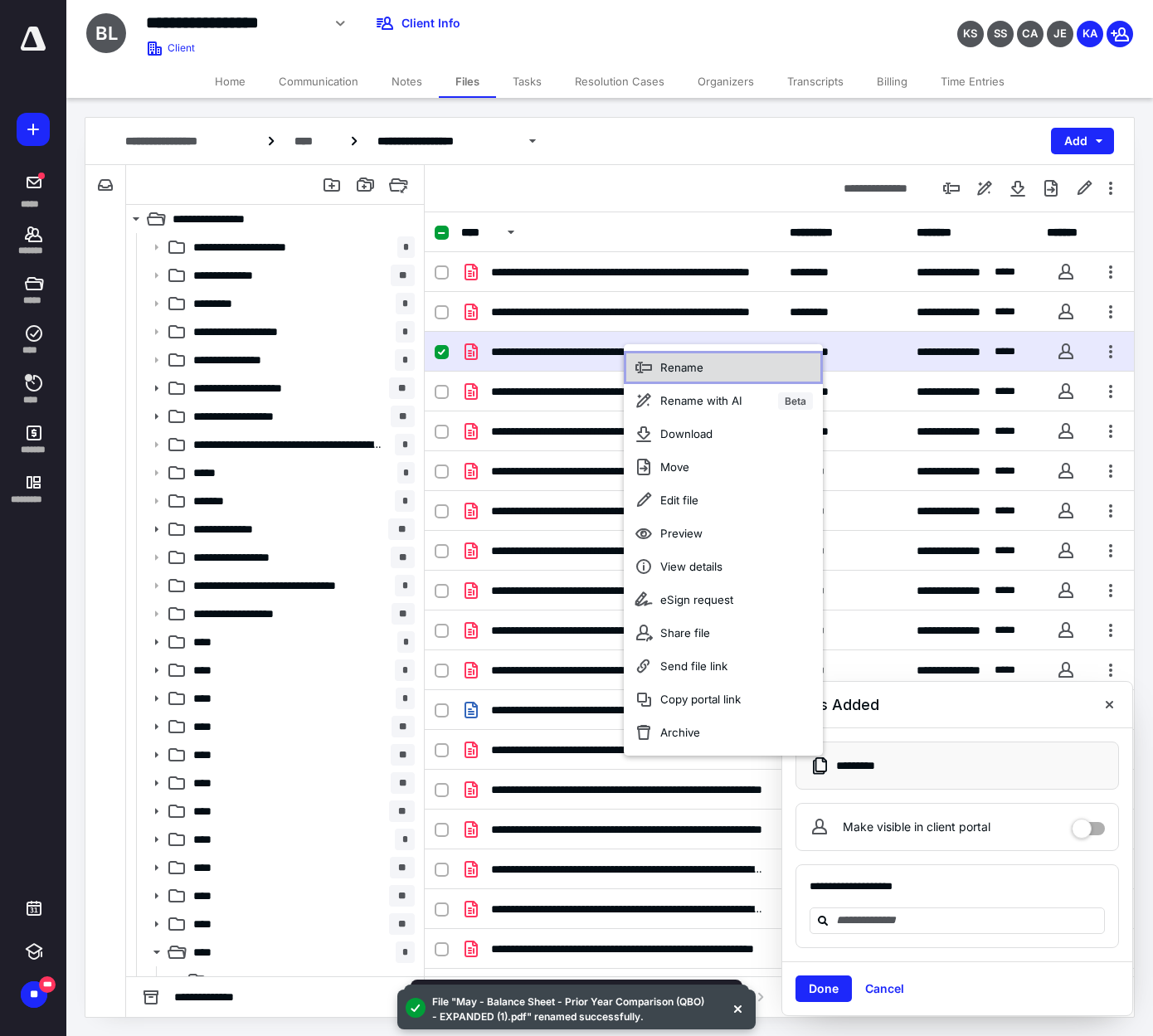 click on "Rename" at bounding box center [723, 367] 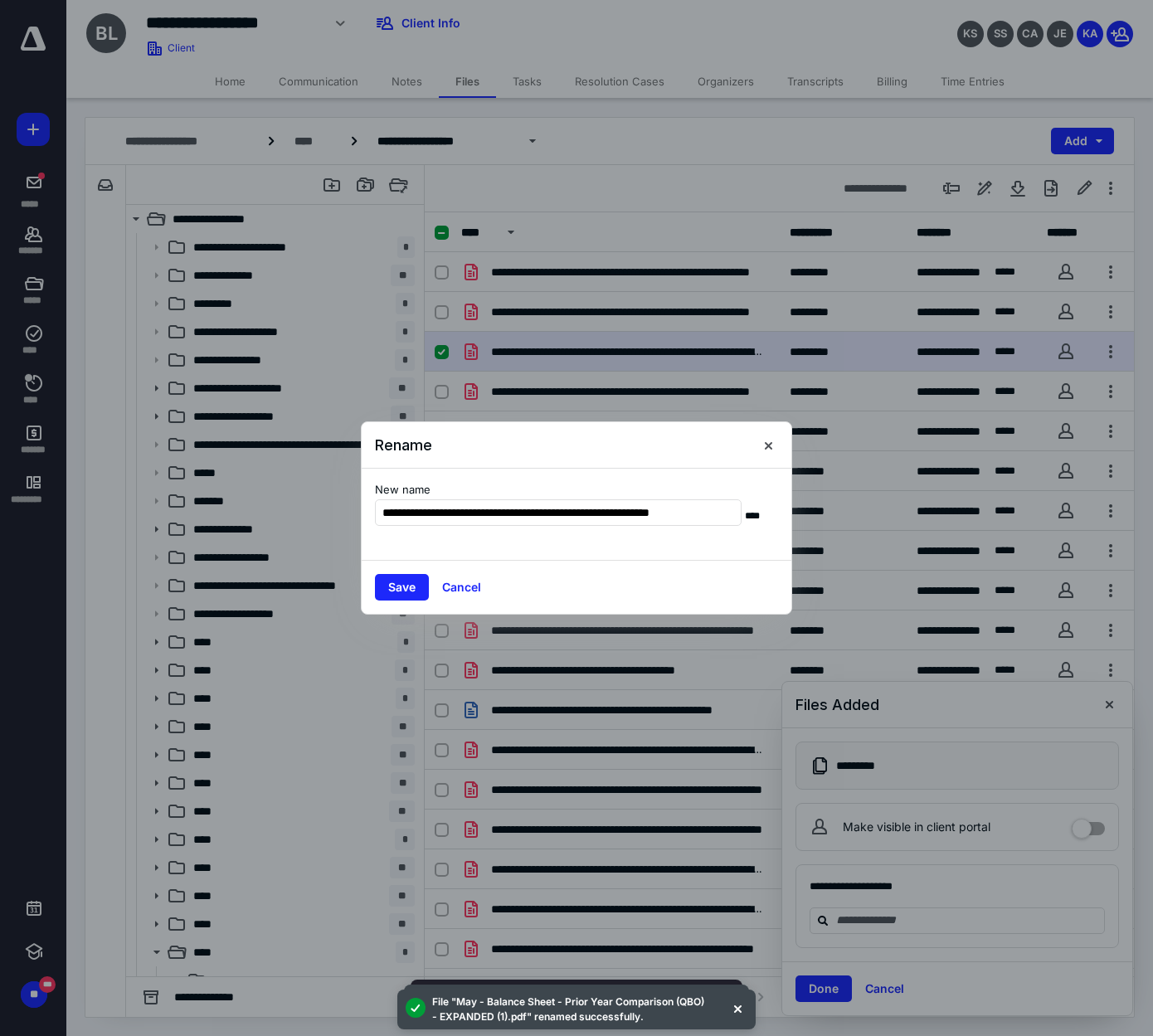 type on "**********" 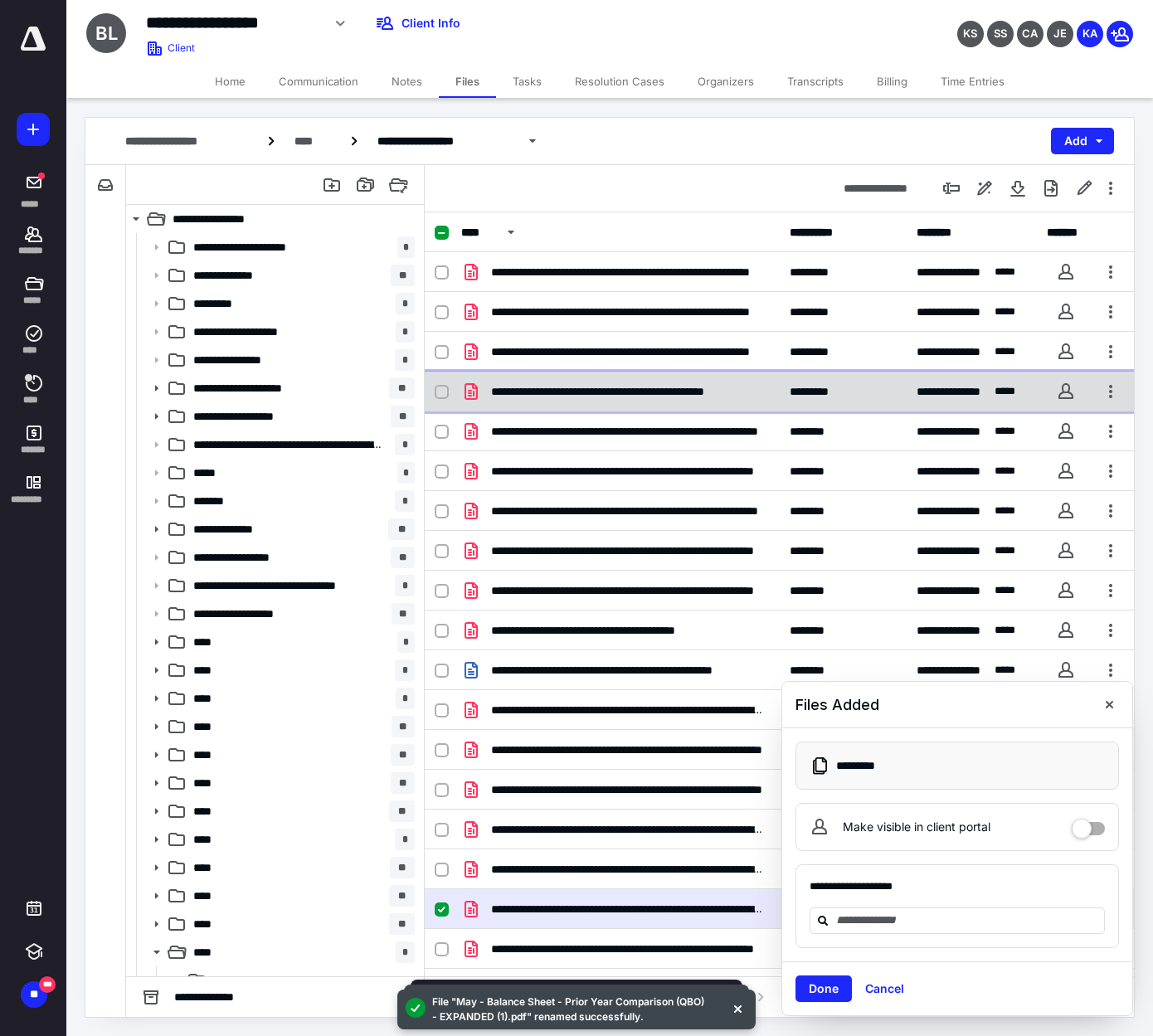 checkbox on "true" 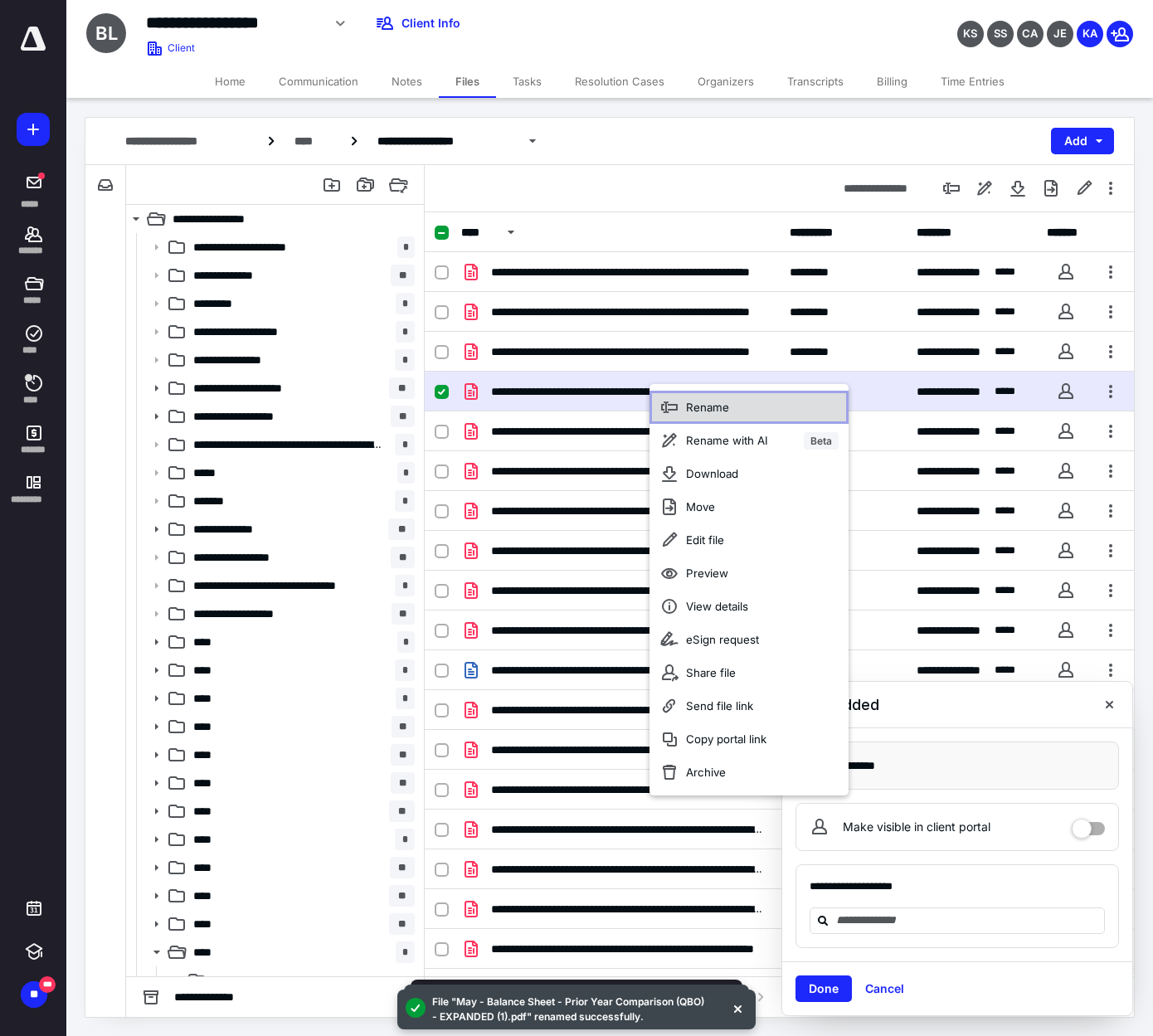 click 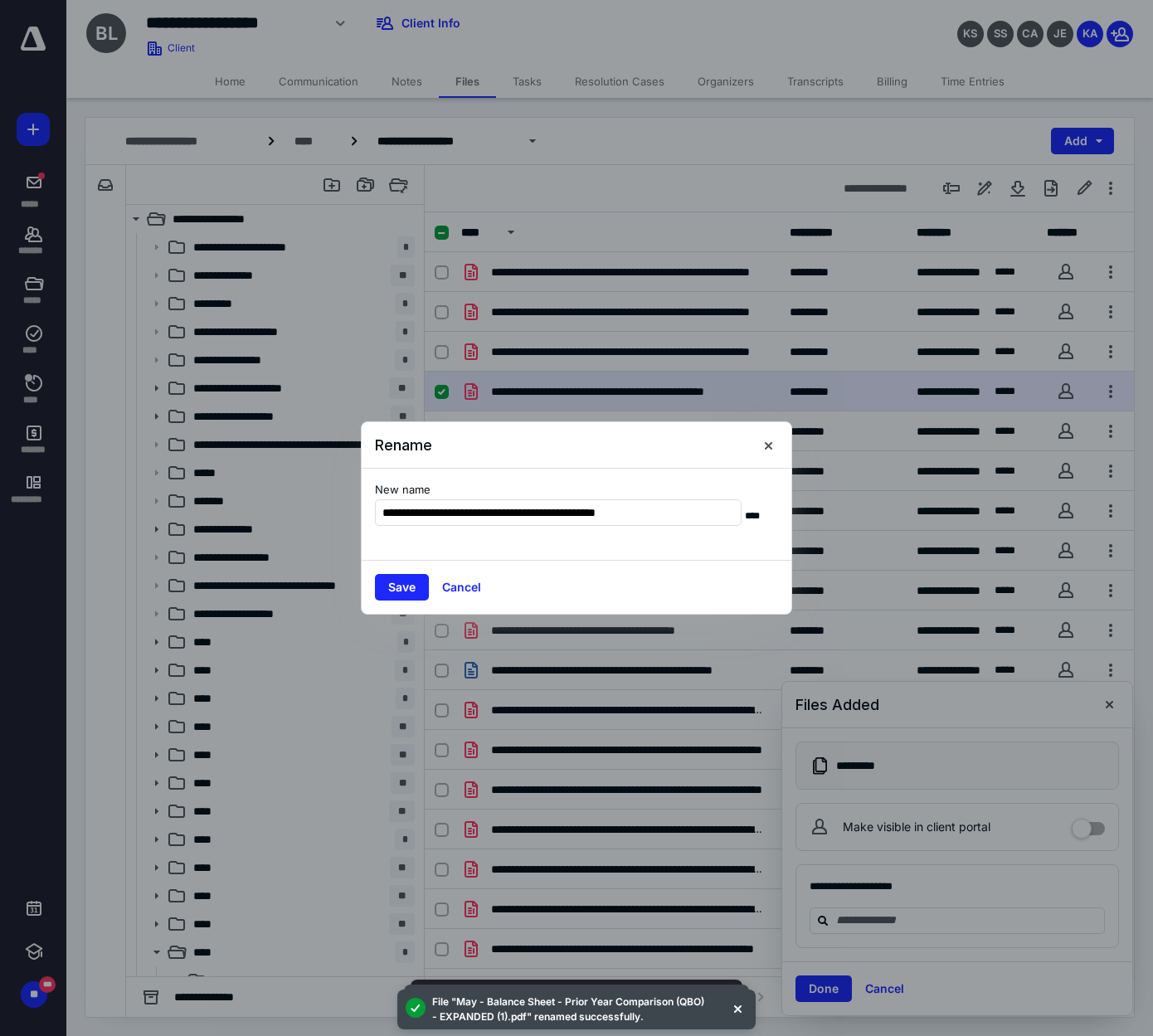 type on "**********" 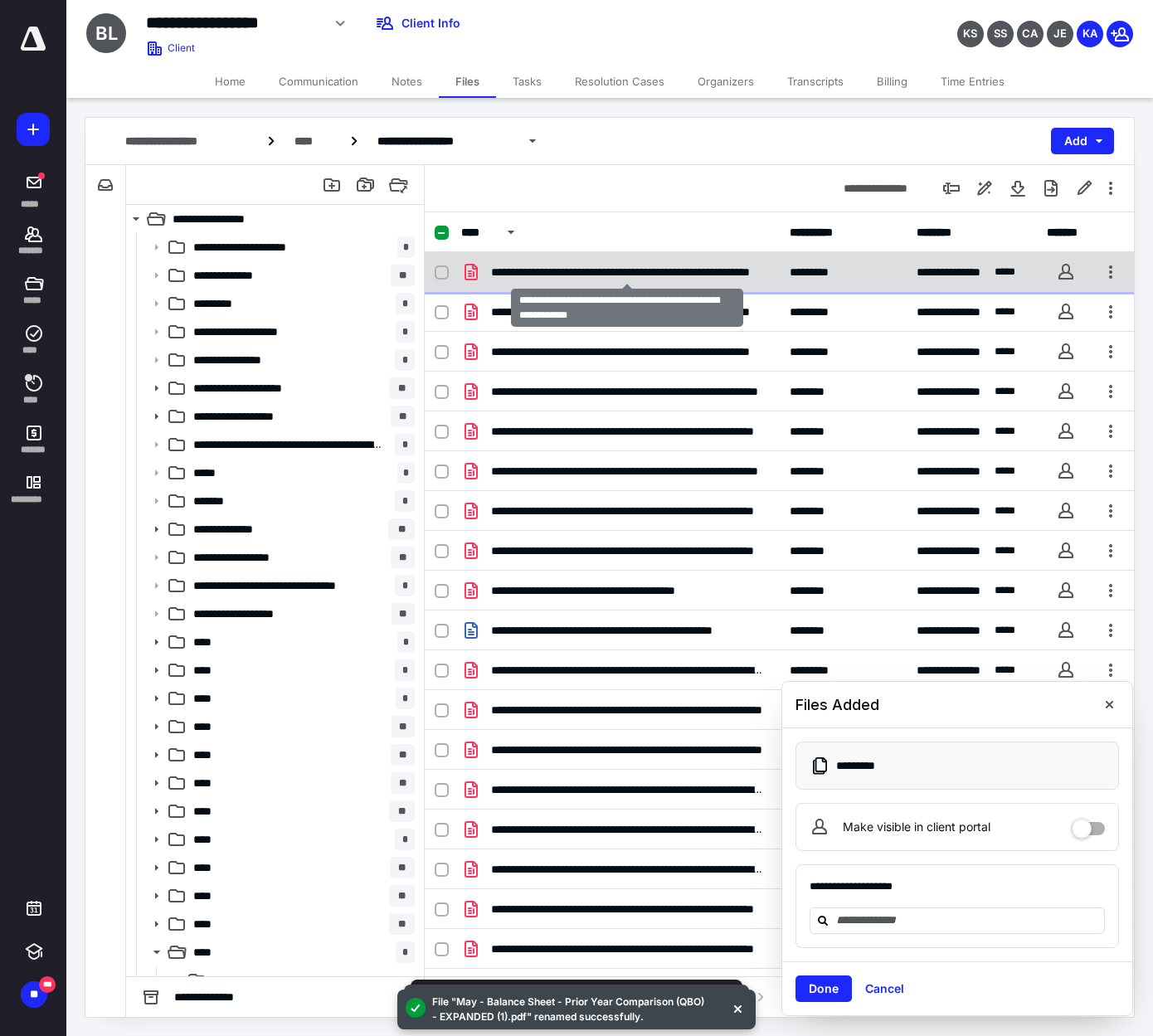 checkbox on "true" 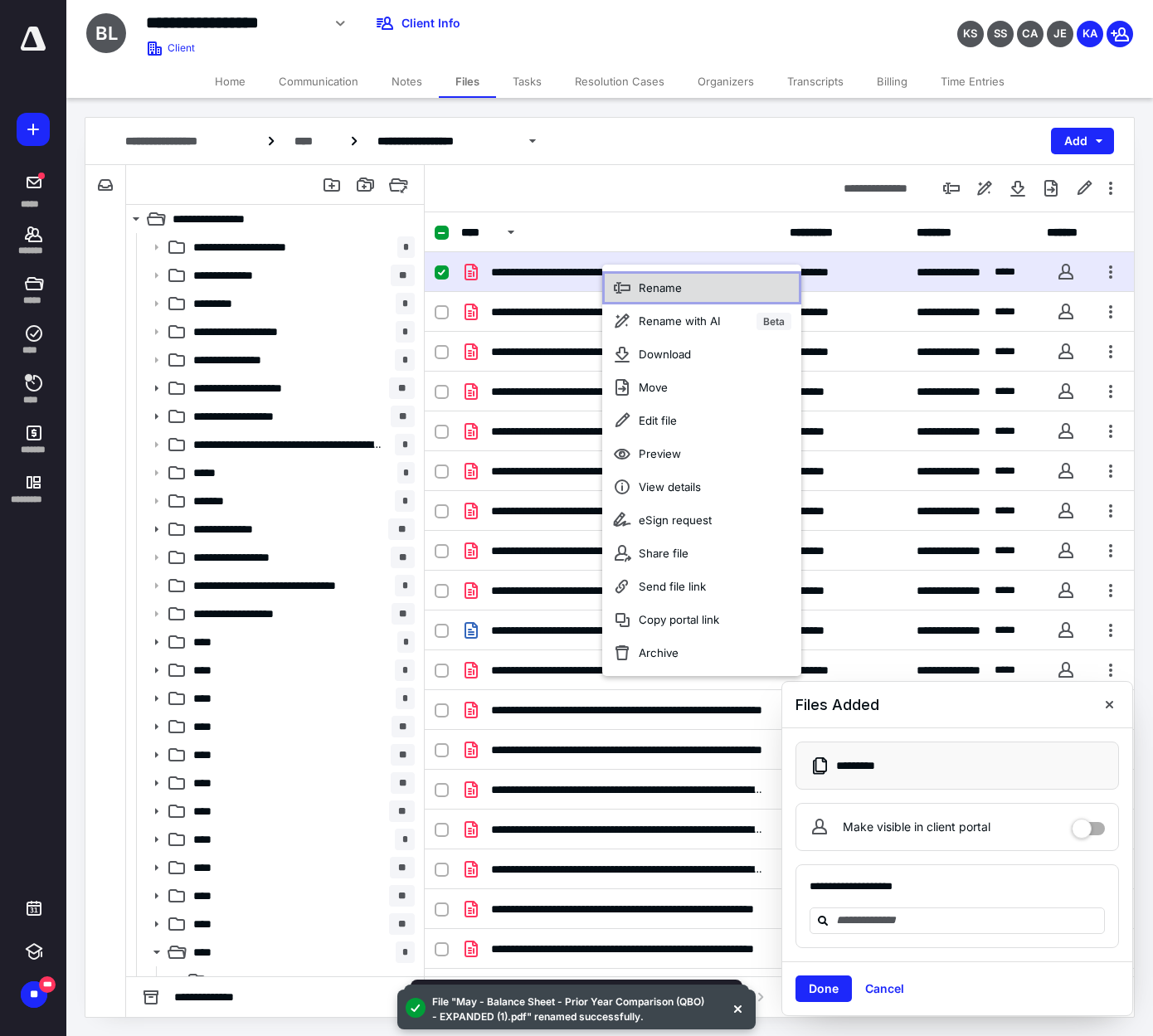 click on "Rename" at bounding box center [702, 288] 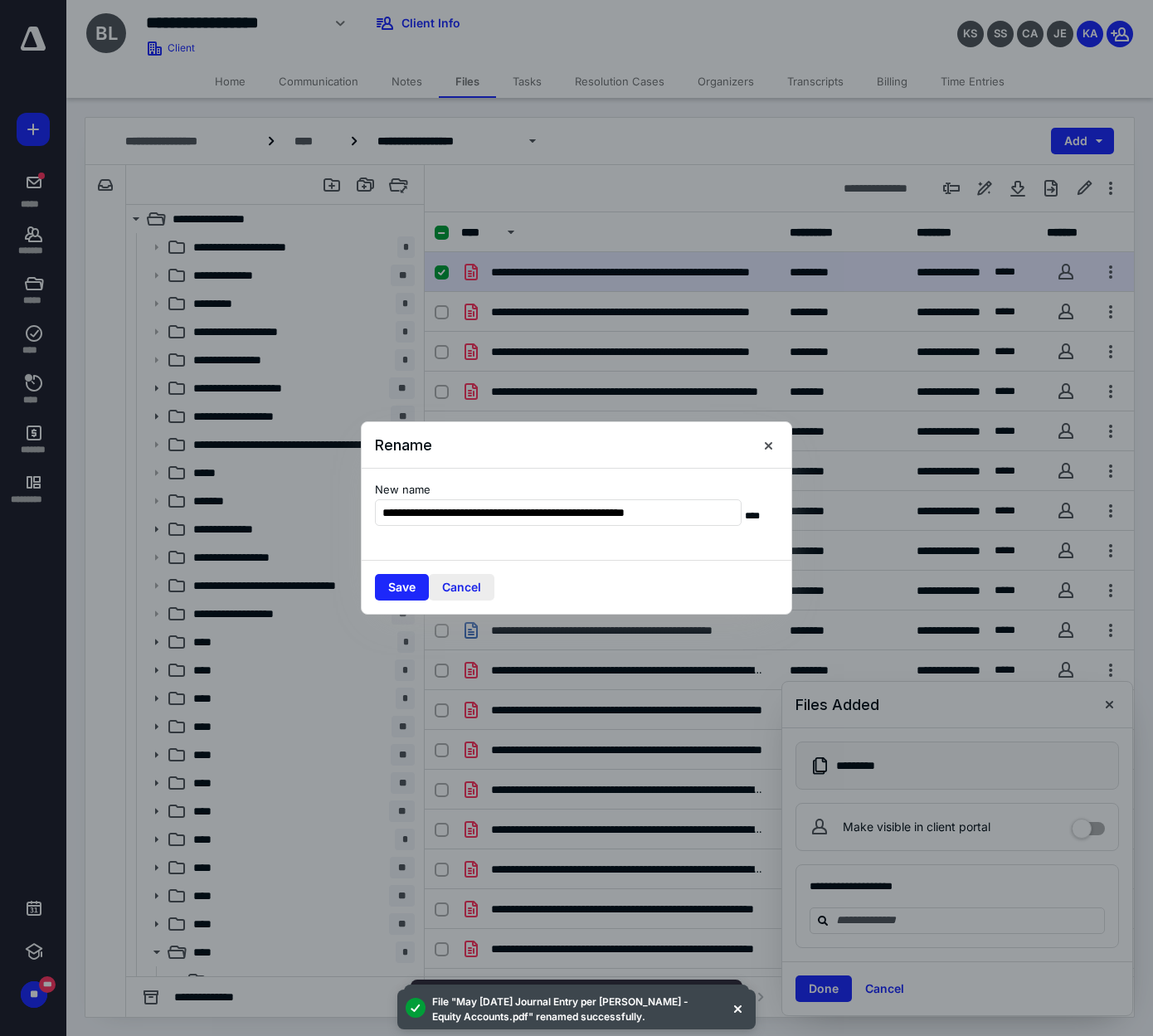 click on "Cancel" at bounding box center [461, 587] 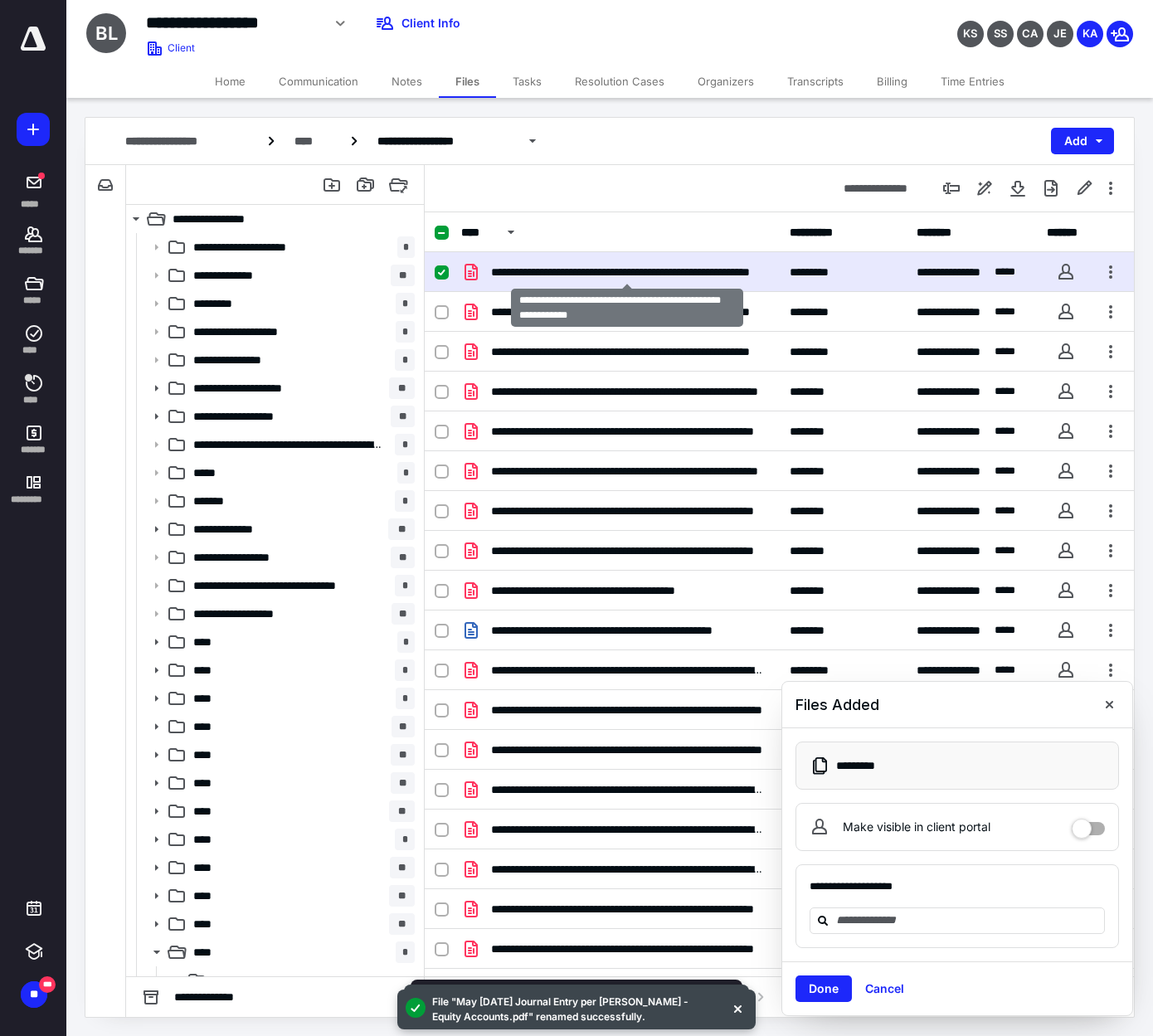 click on "**********" at bounding box center (627, 272) 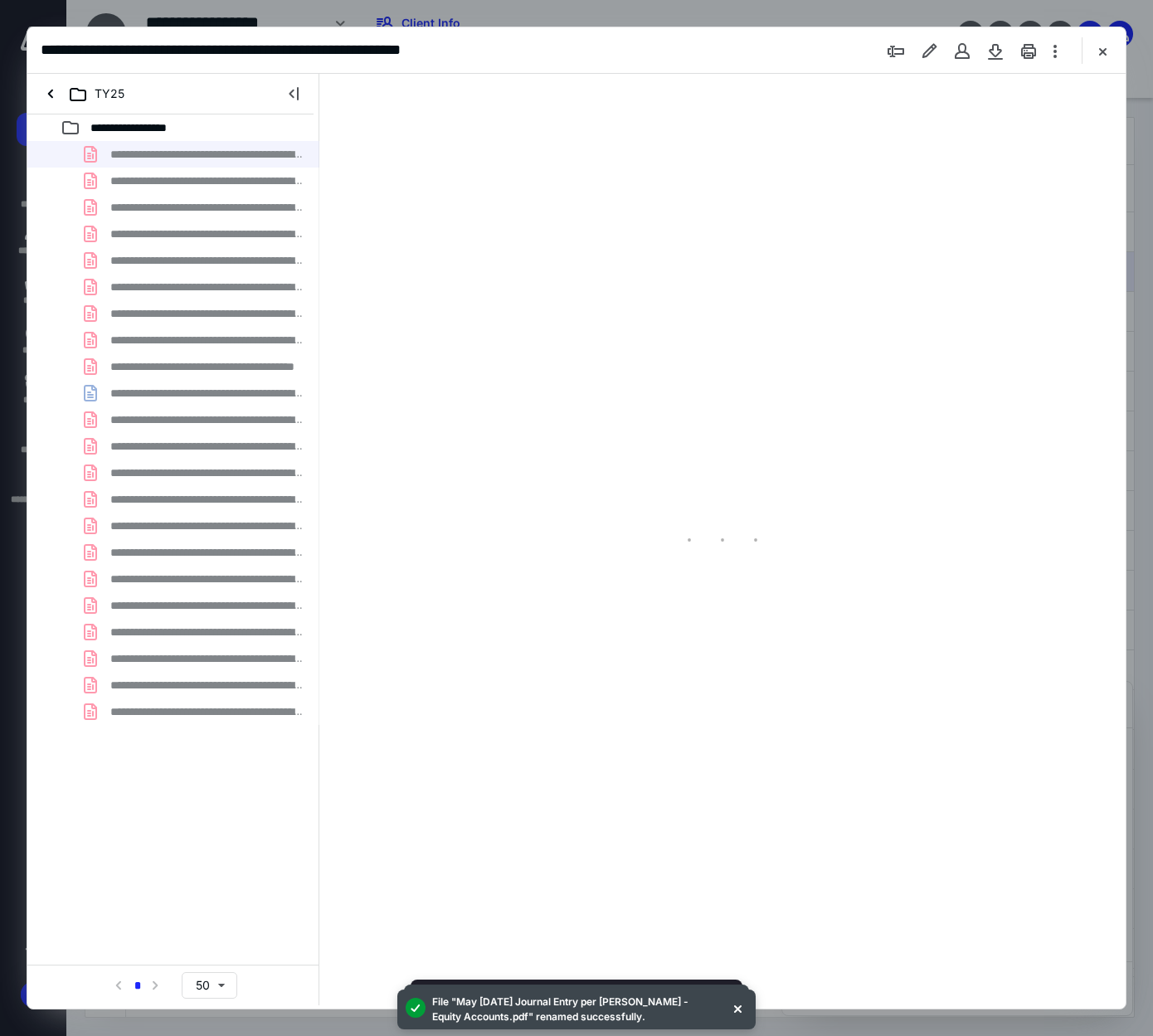 scroll, scrollTop: 0, scrollLeft: 0, axis: both 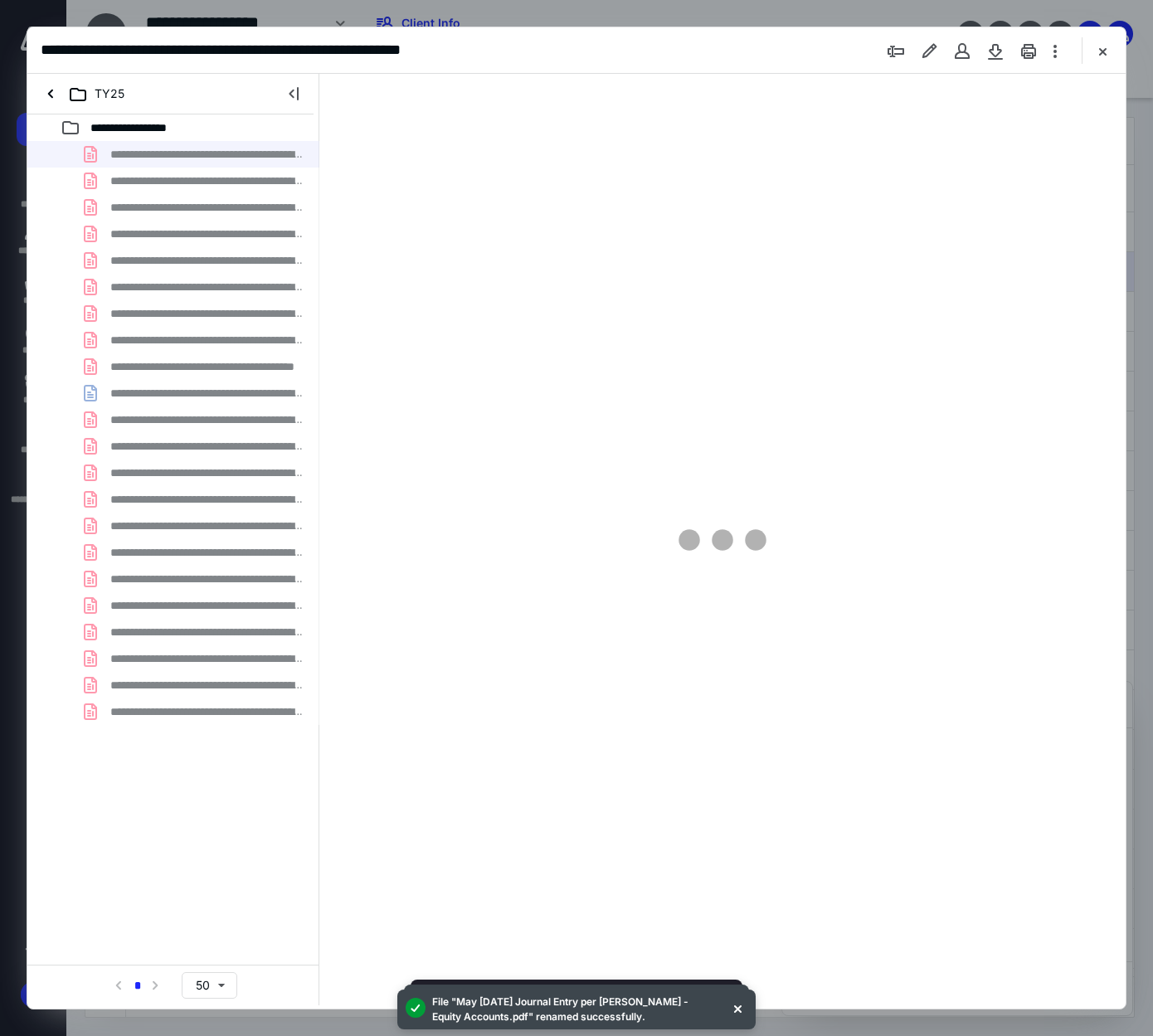 type on "154" 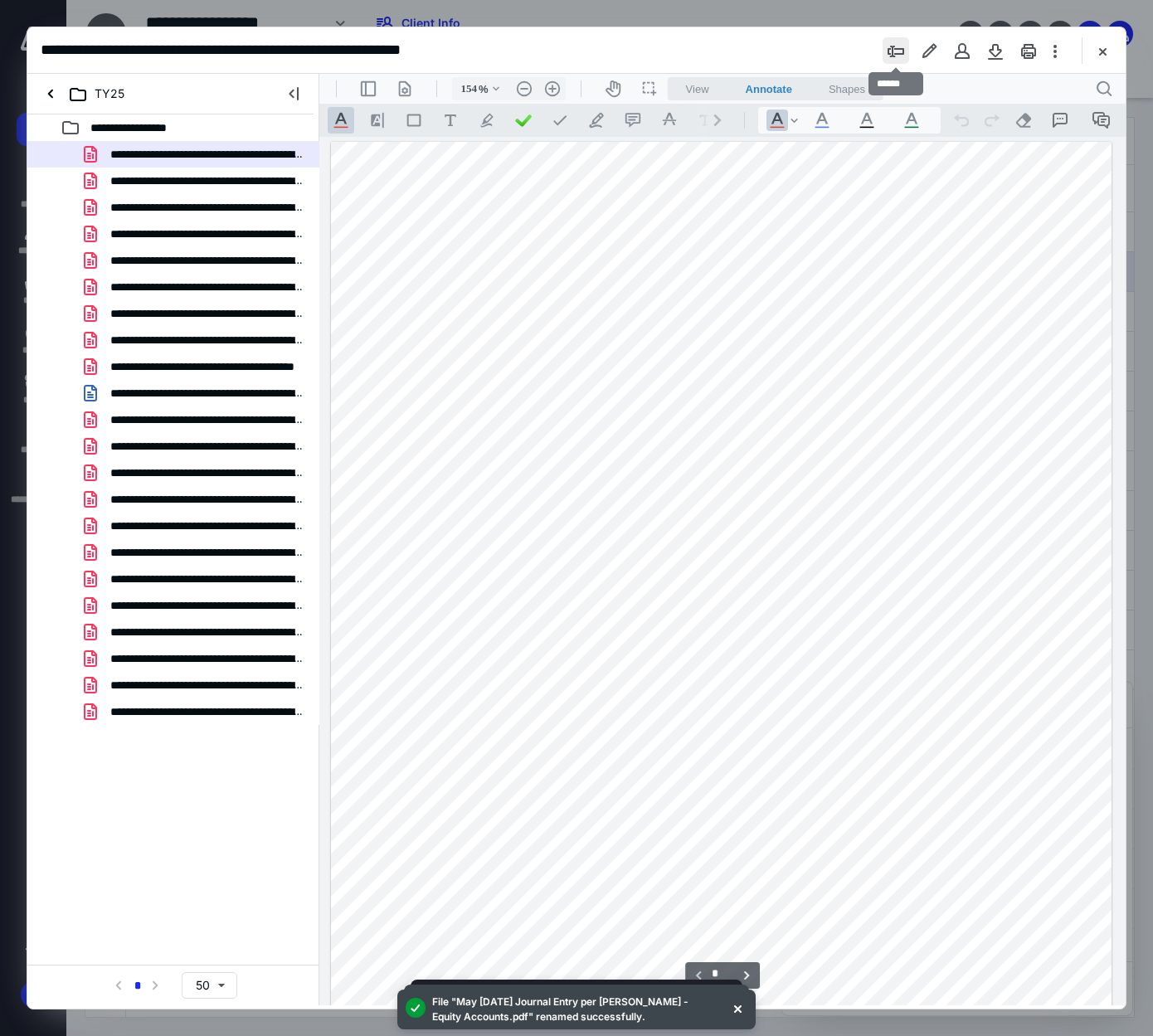 click at bounding box center (896, 51) 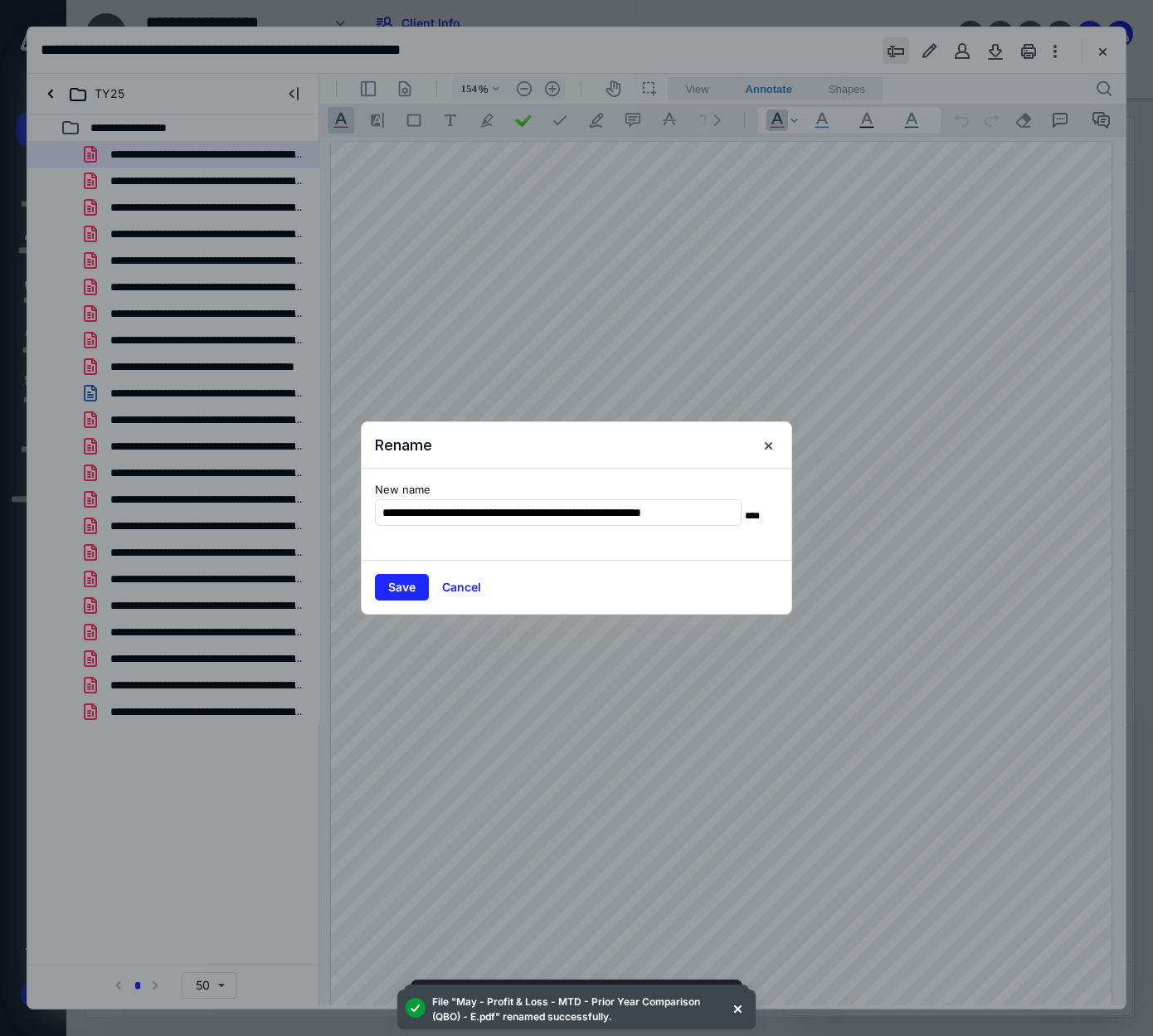 type on "**********" 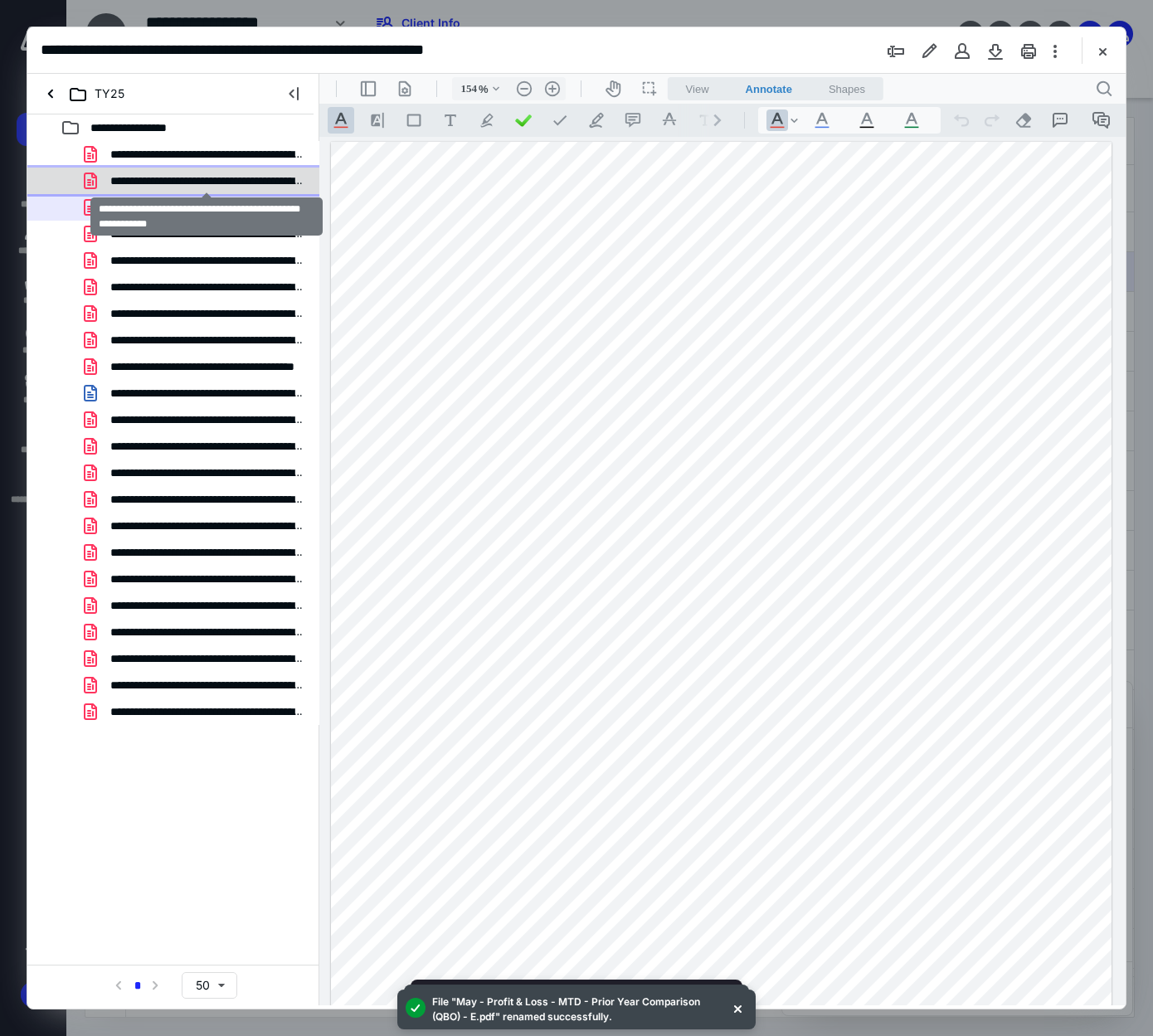 click on "**********" at bounding box center (207, 181) 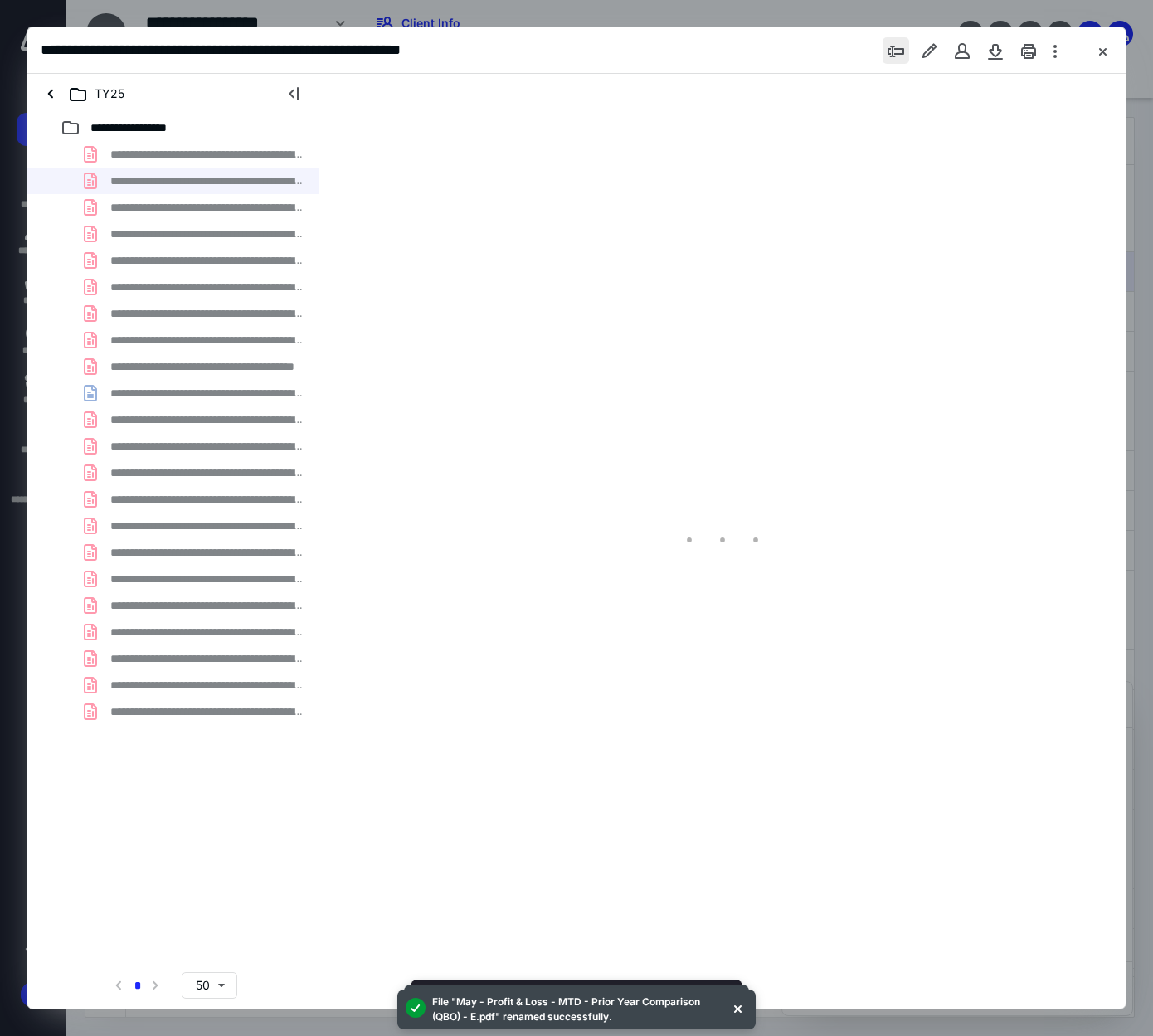 type on "154" 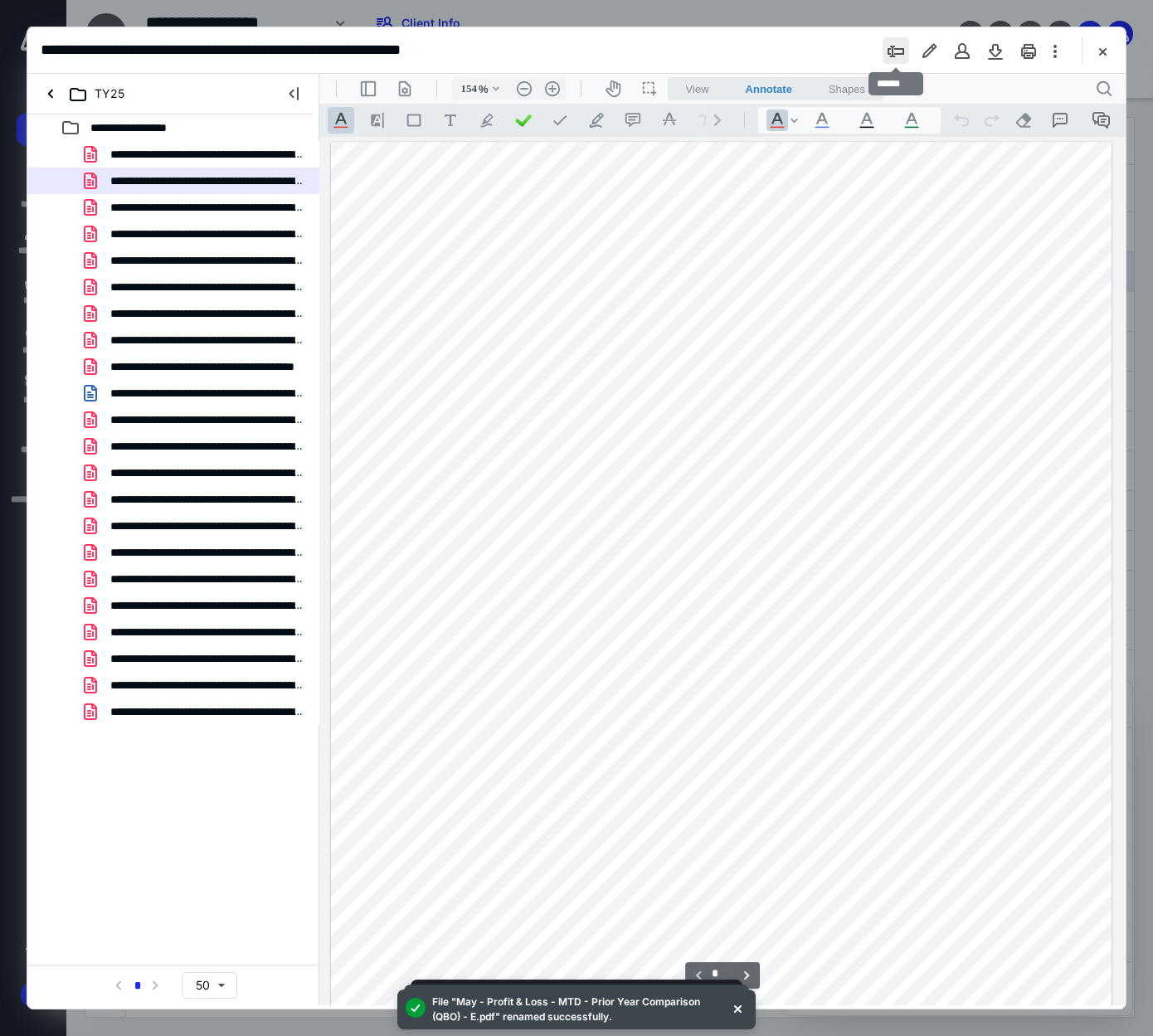click at bounding box center [896, 51] 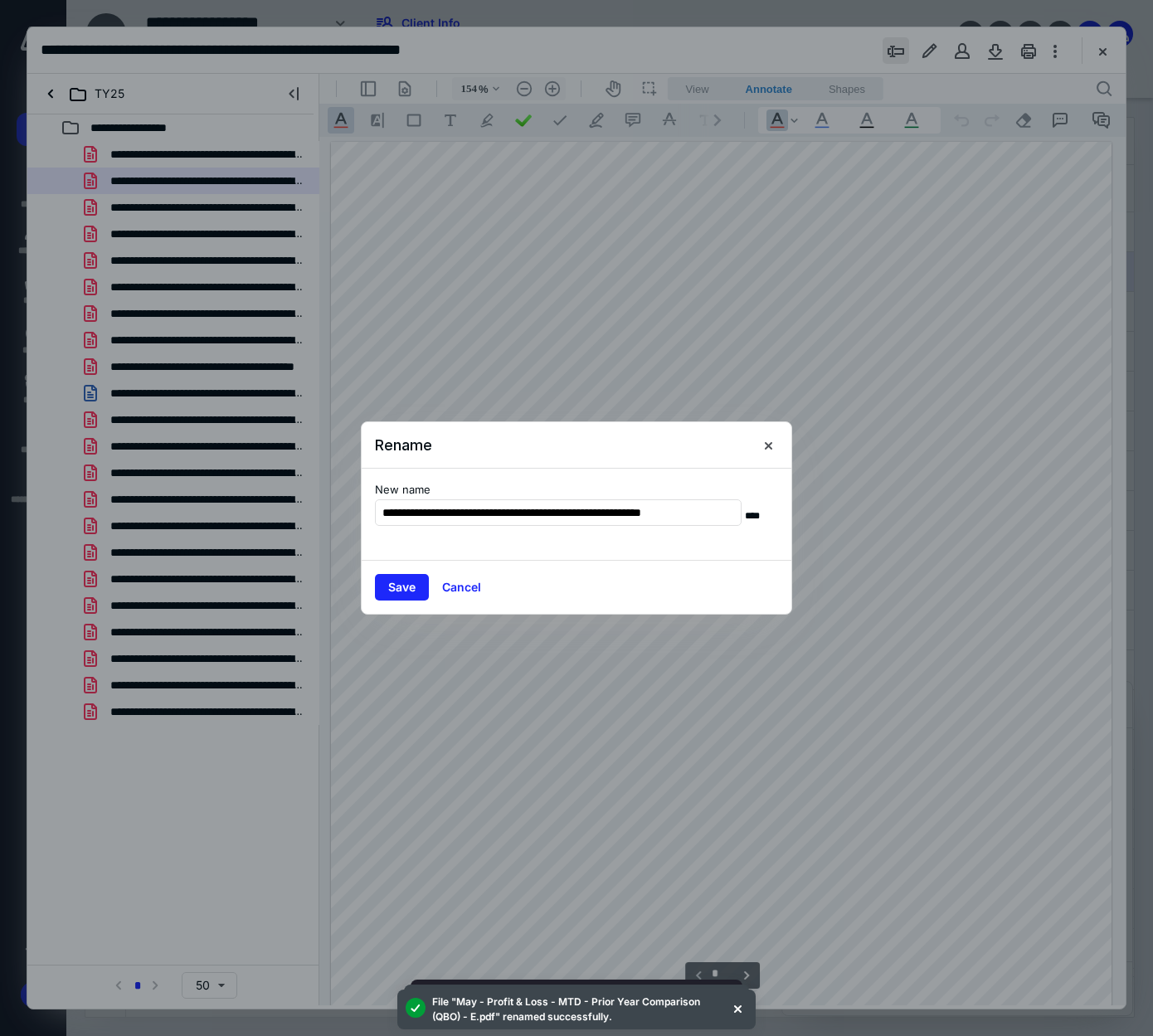 type on "**********" 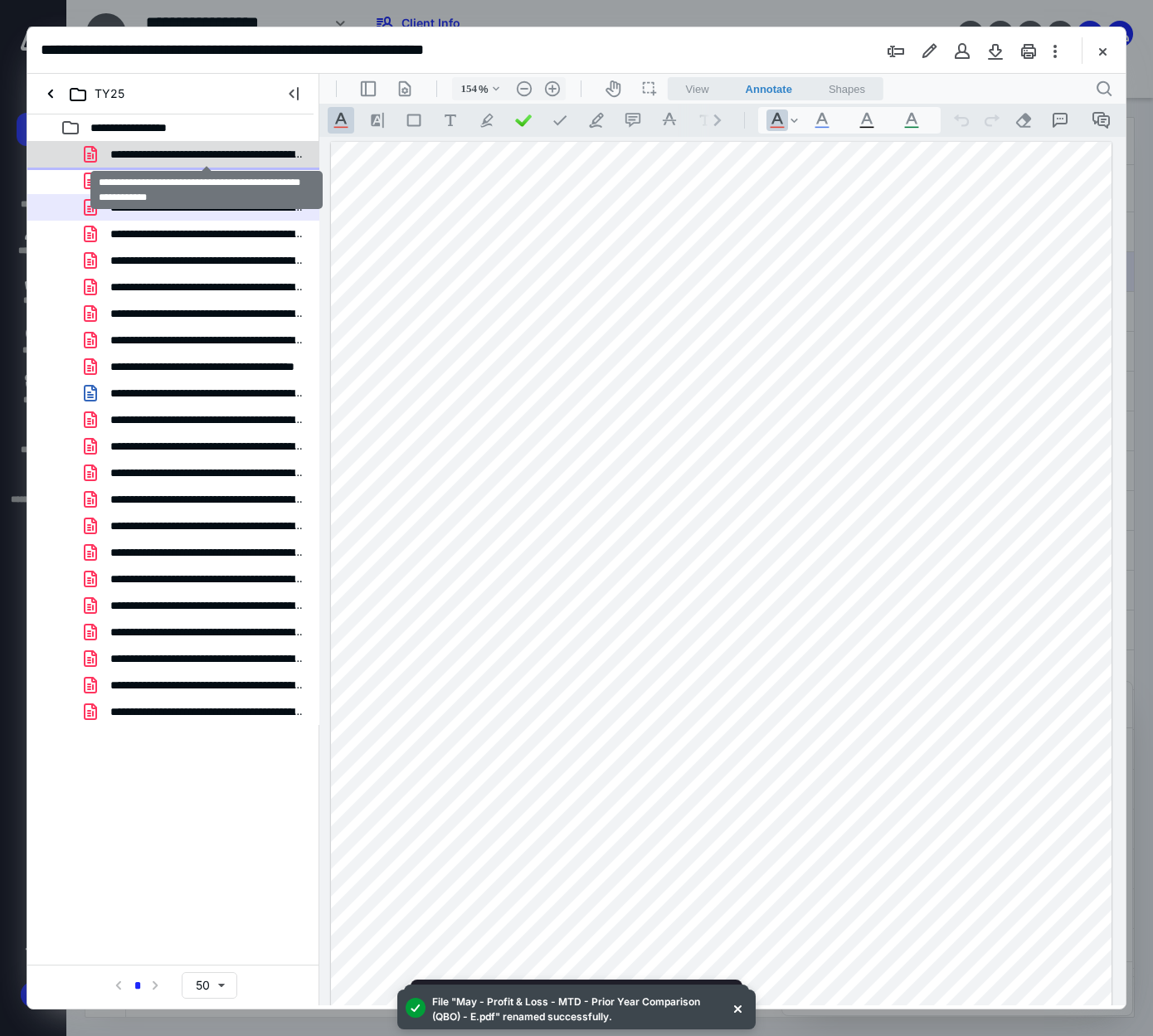 click on "**********" at bounding box center (207, 154) 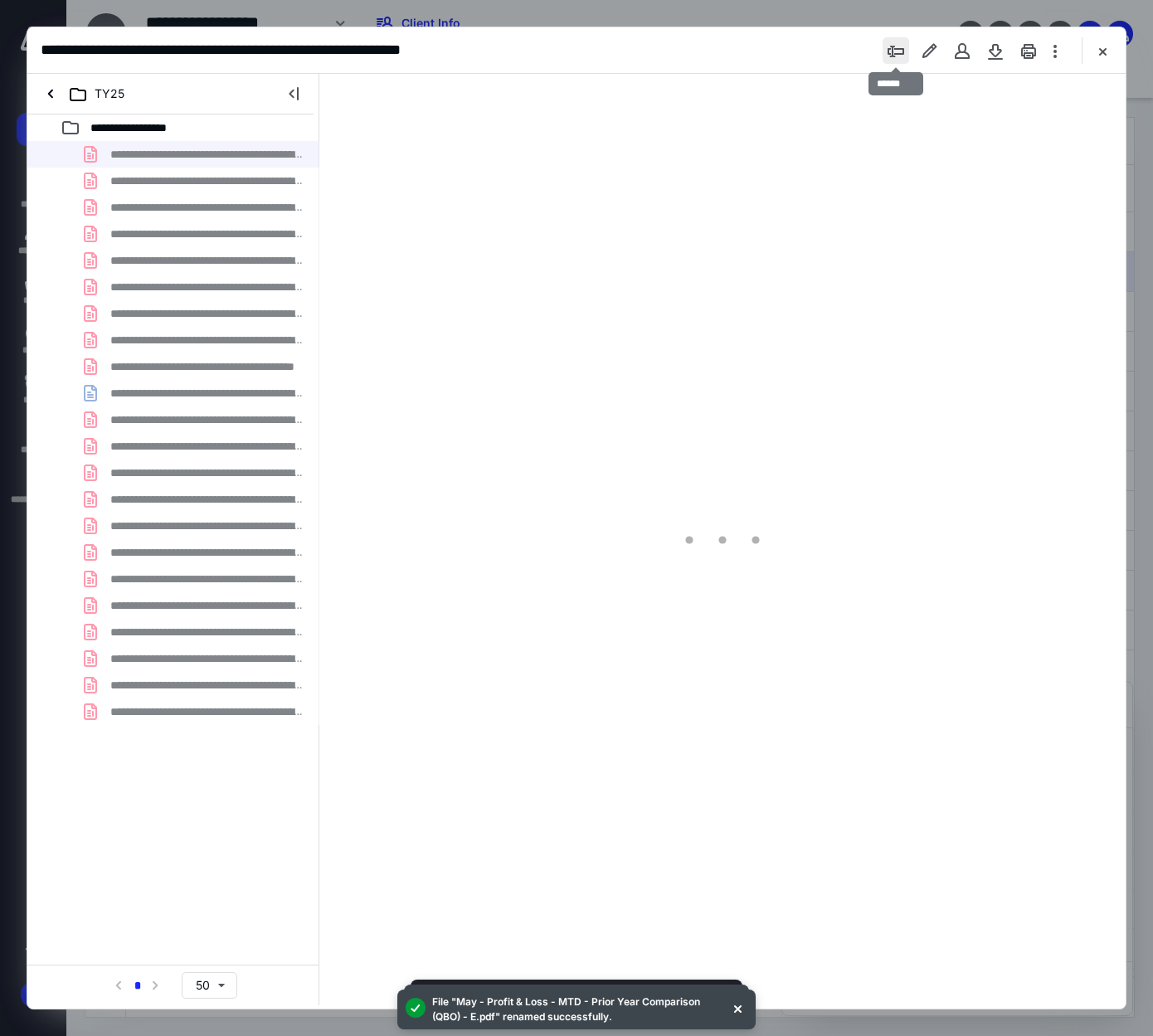 type on "155" 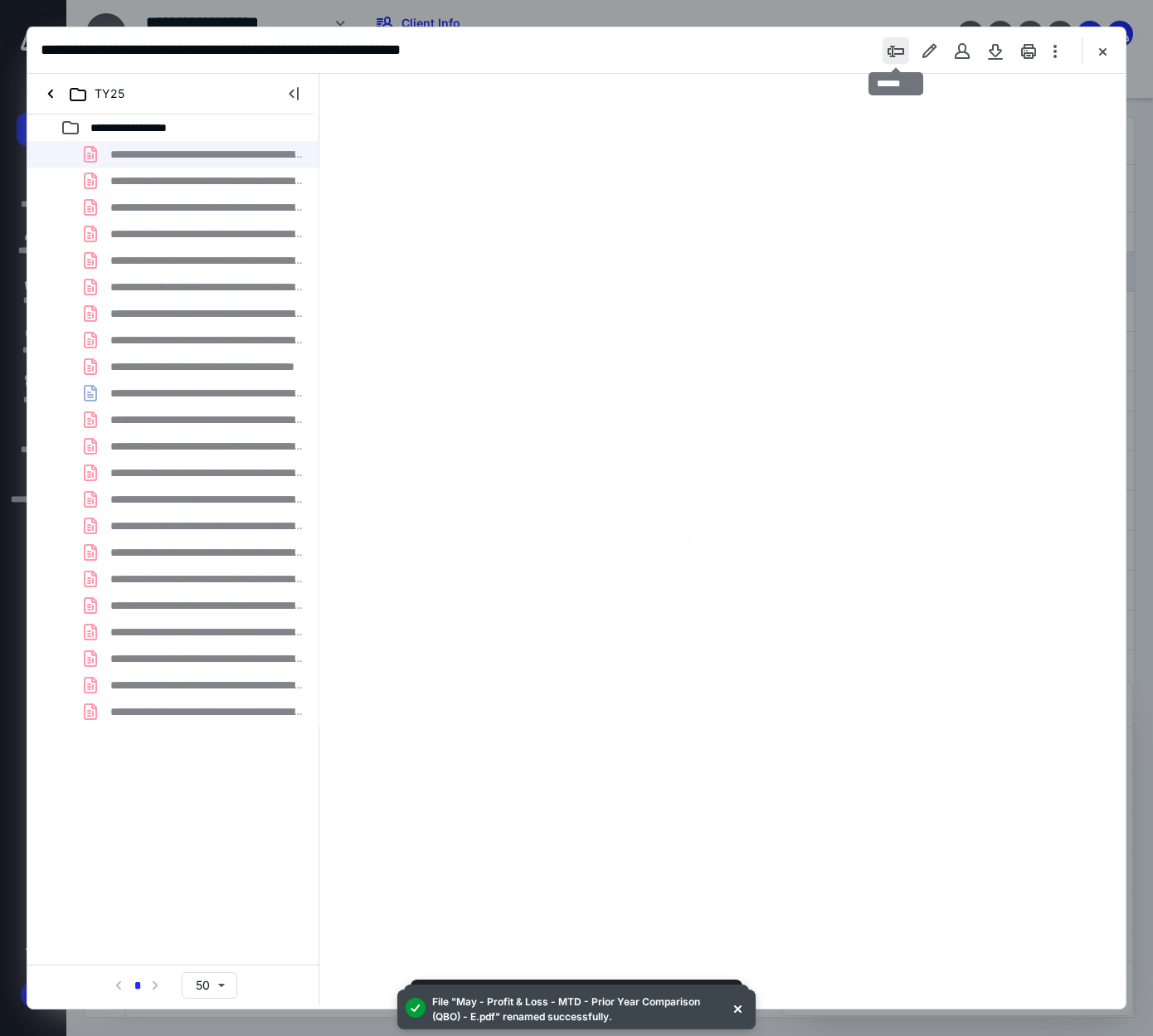 scroll, scrollTop: 68, scrollLeft: 0, axis: vertical 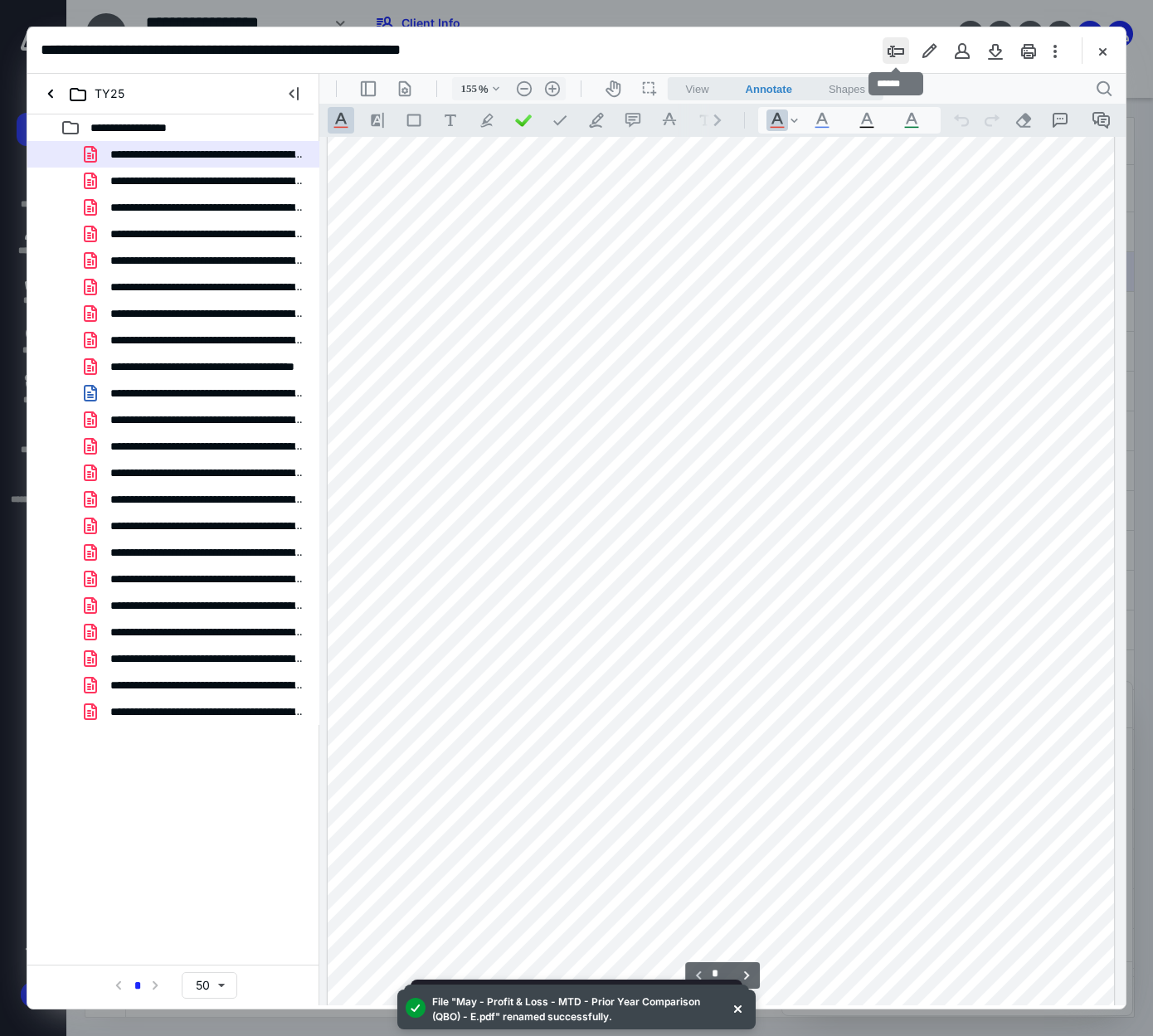 click at bounding box center (896, 51) 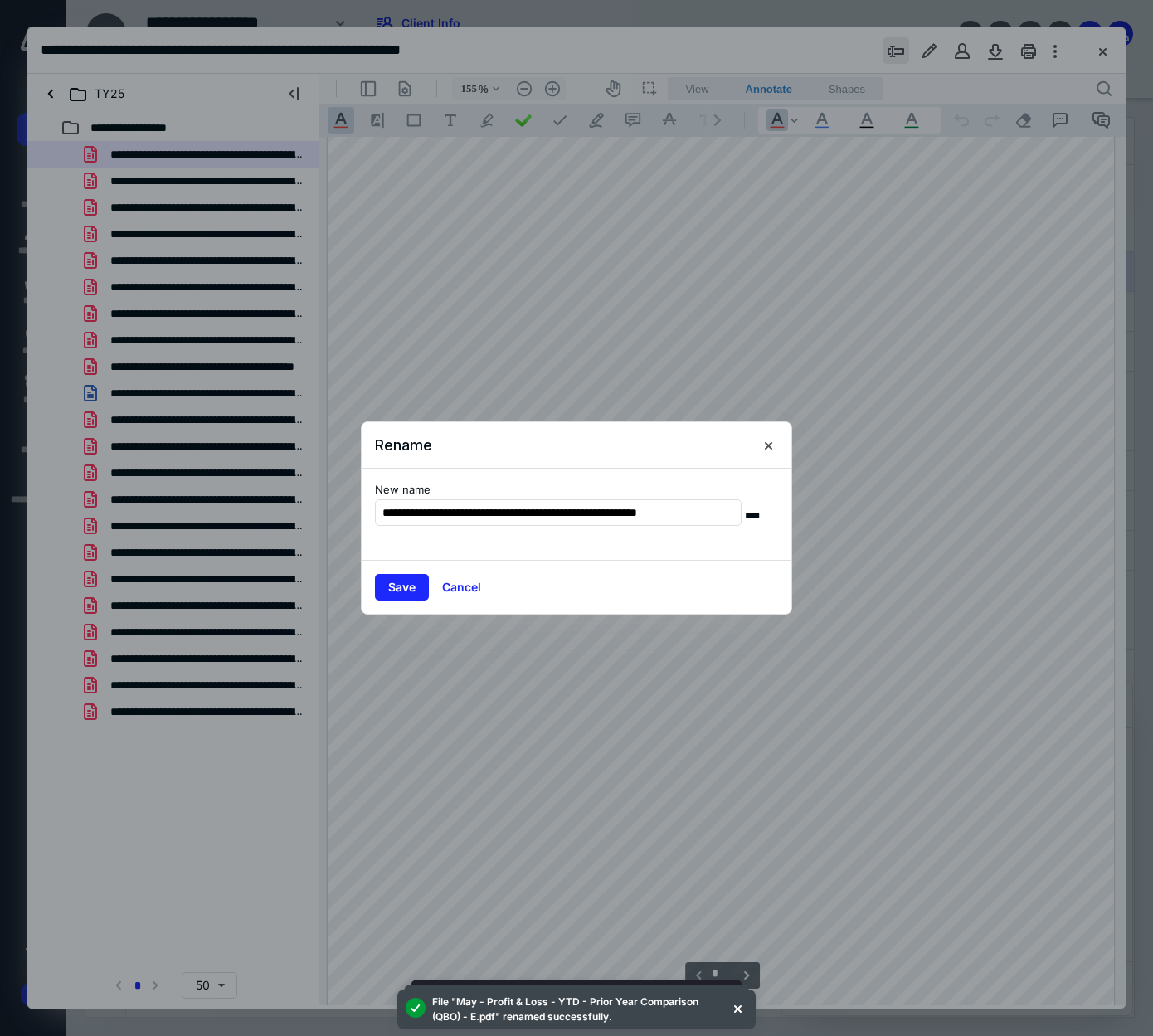 type on "**********" 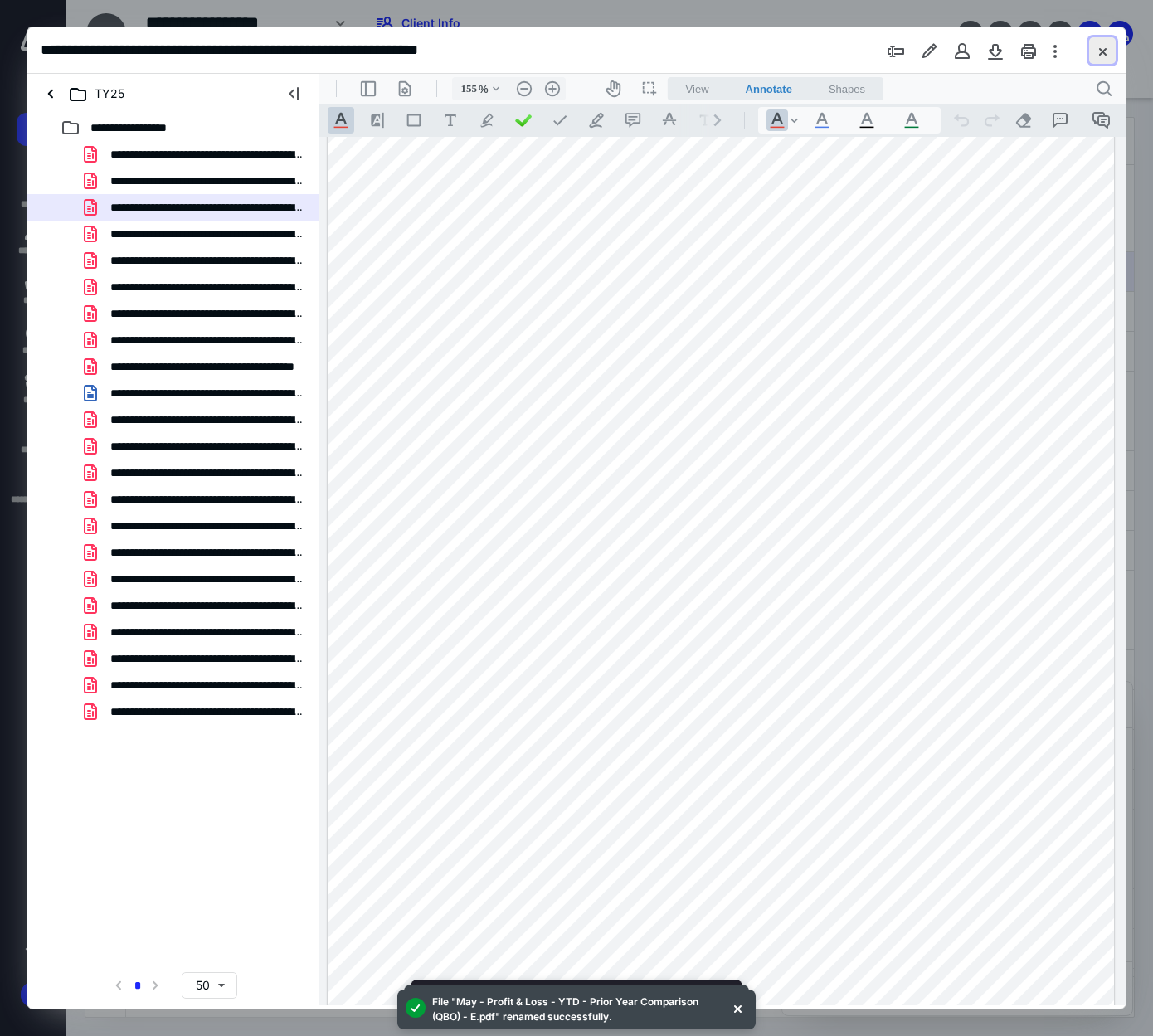 click at bounding box center (1102, 51) 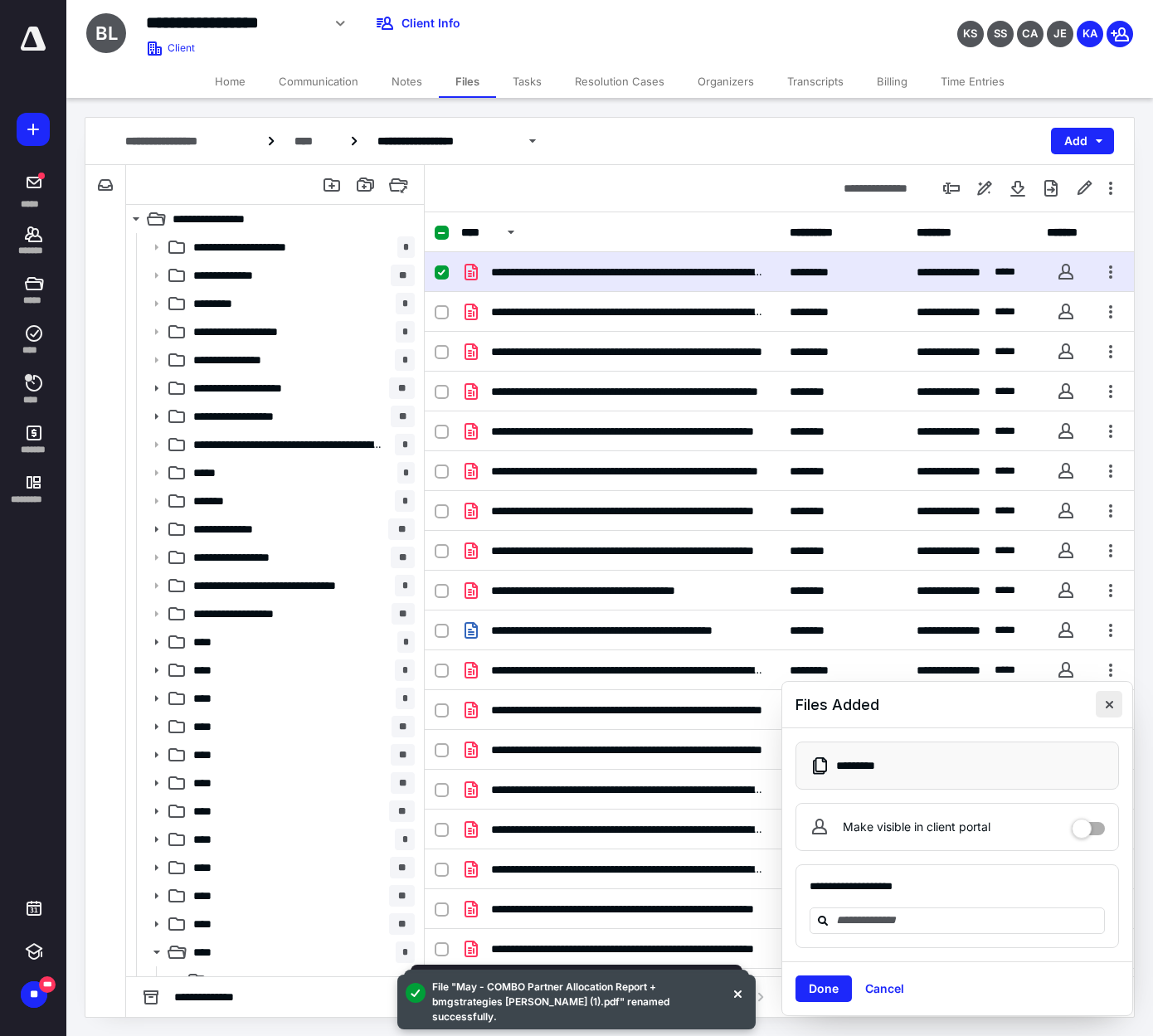 click at bounding box center (1109, 704) 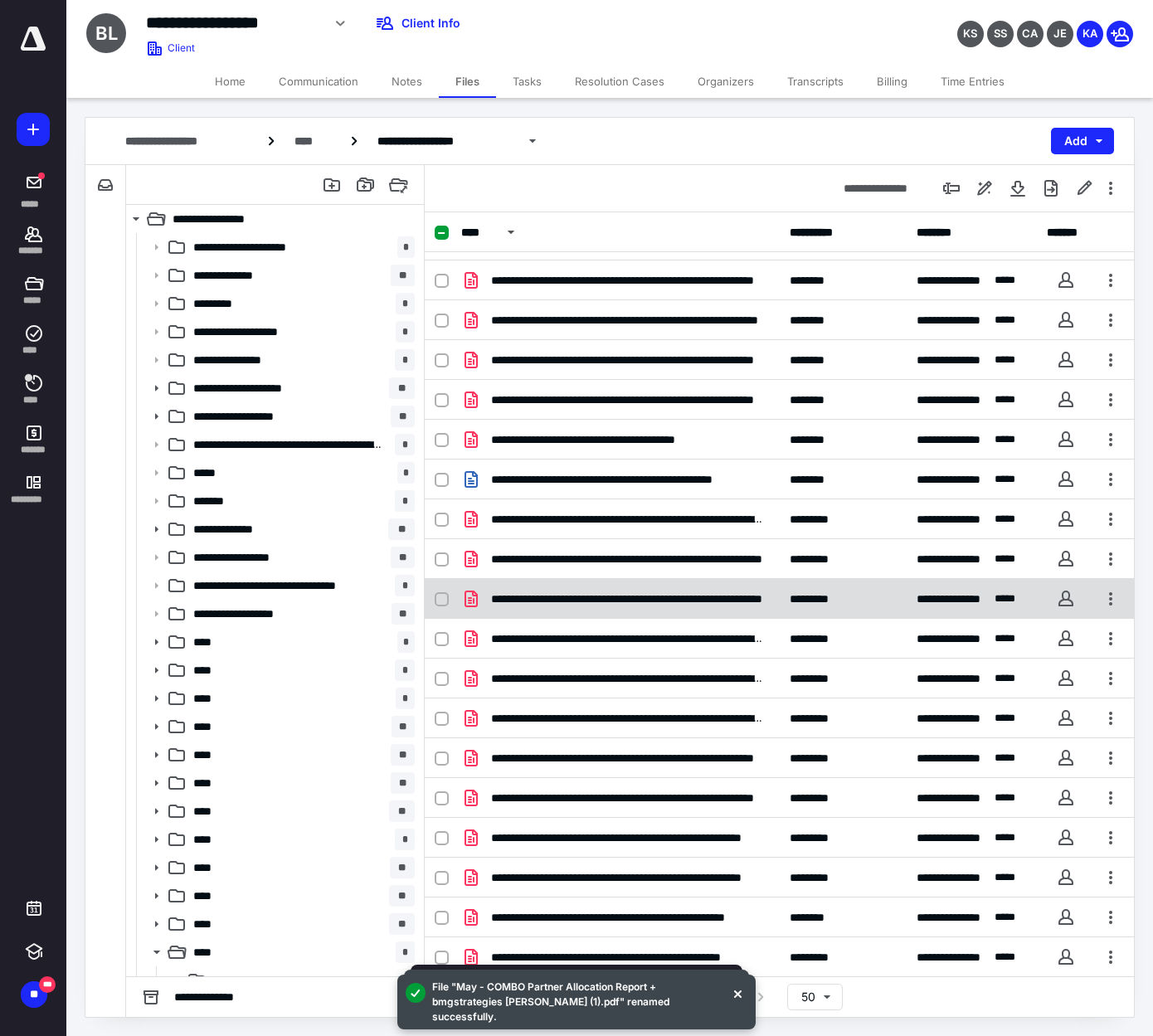 scroll, scrollTop: 152, scrollLeft: 0, axis: vertical 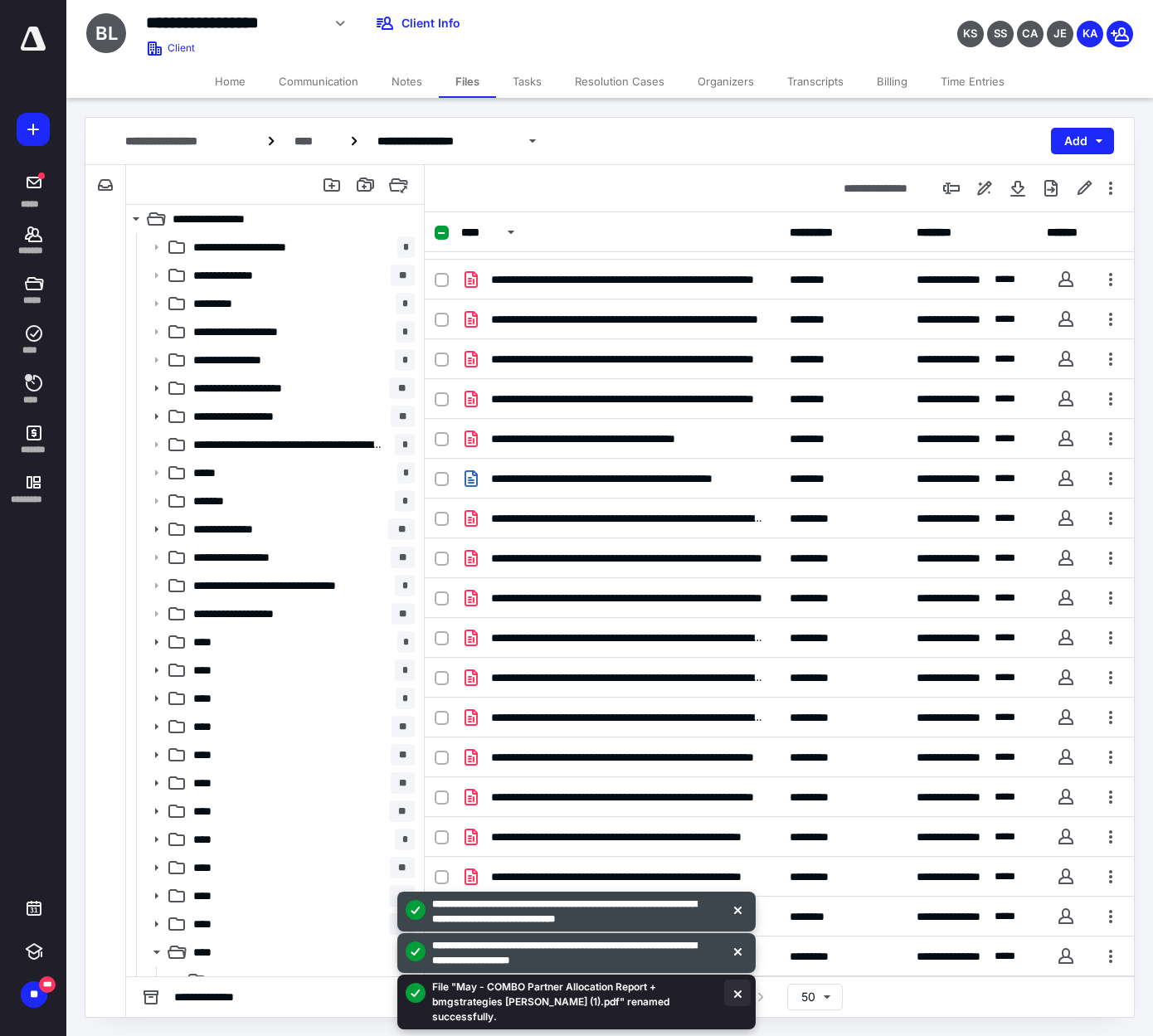 click at bounding box center (737, 993) 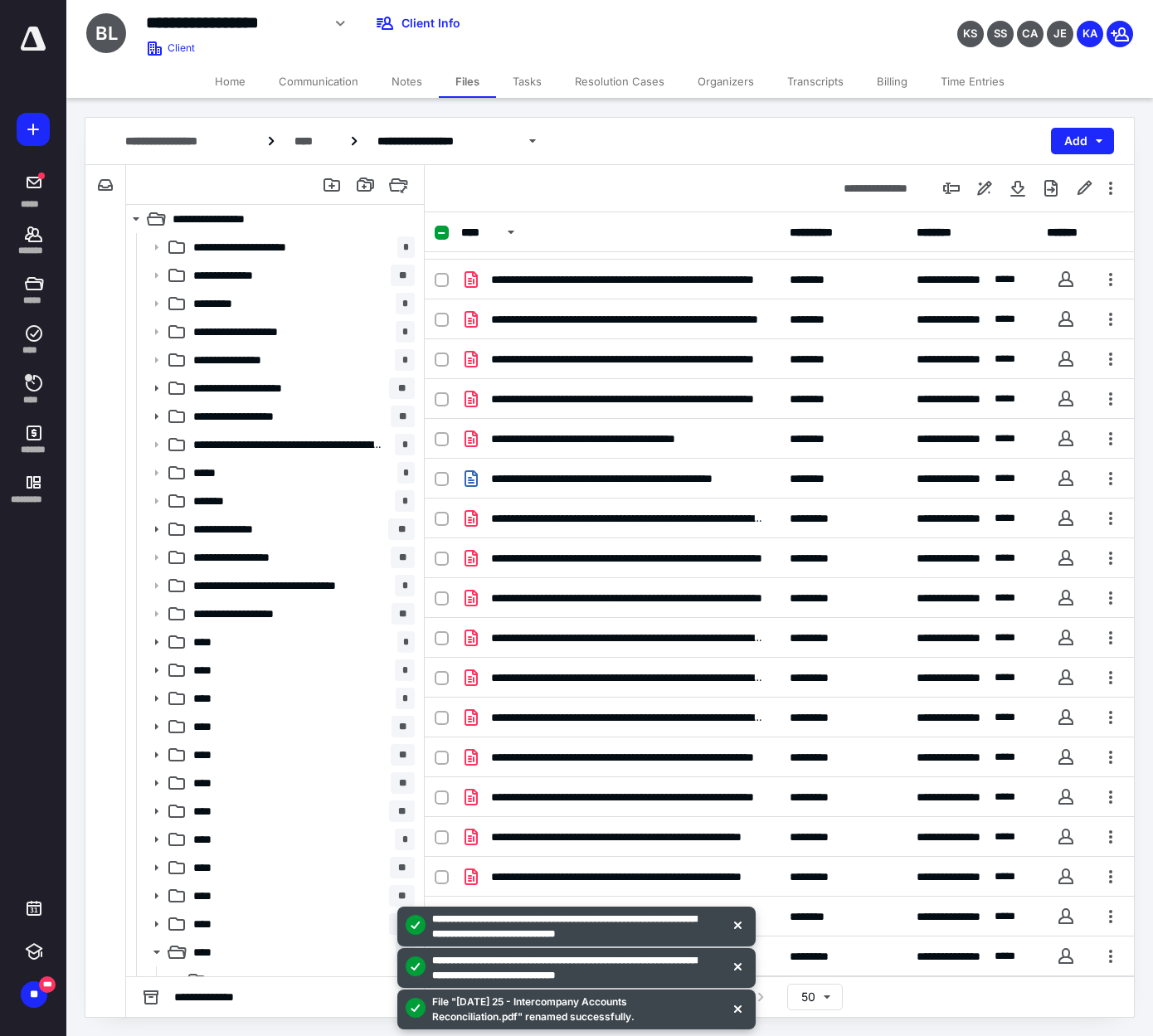 click at bounding box center (737, 1008) 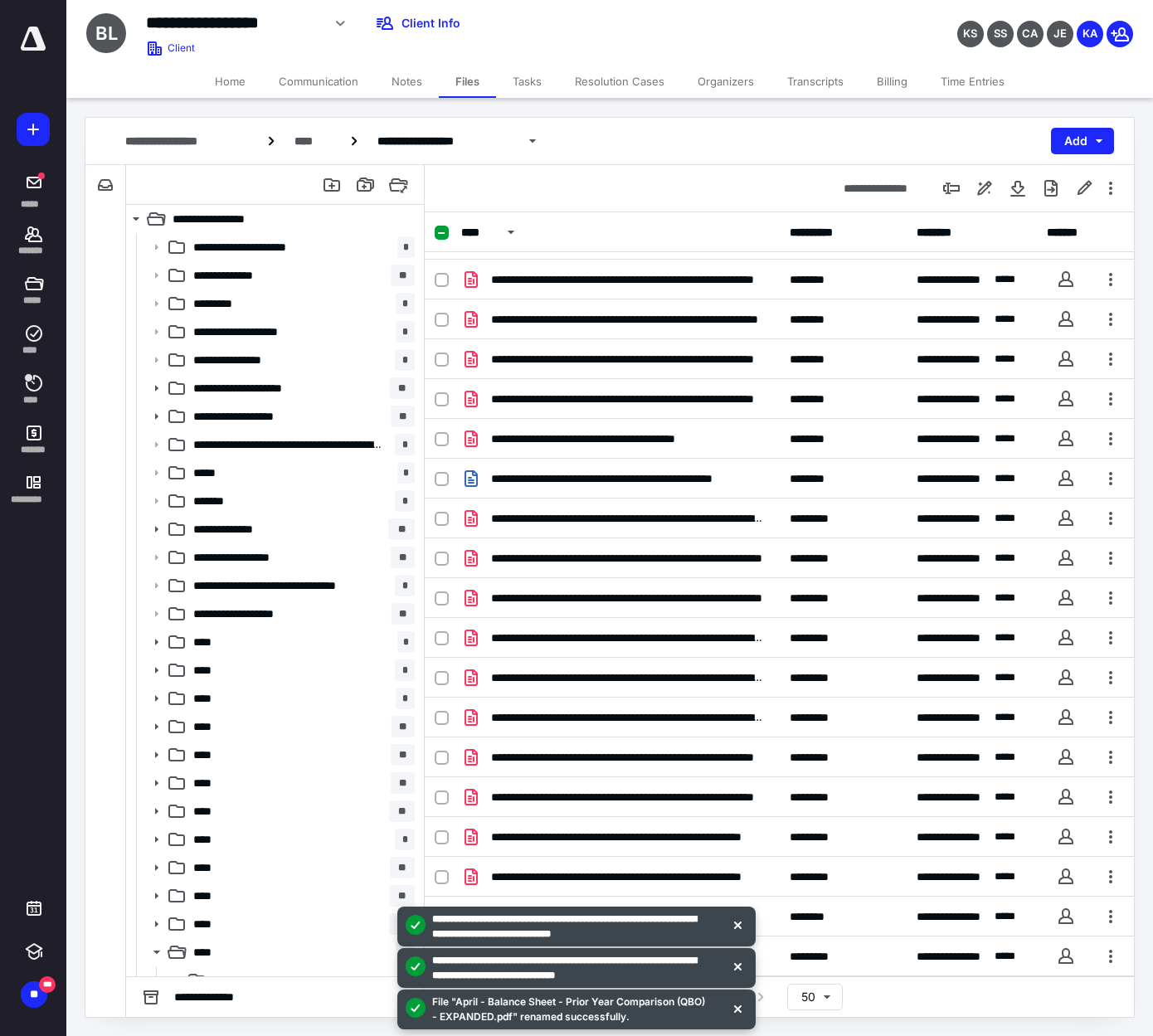 click at bounding box center [737, 1008] 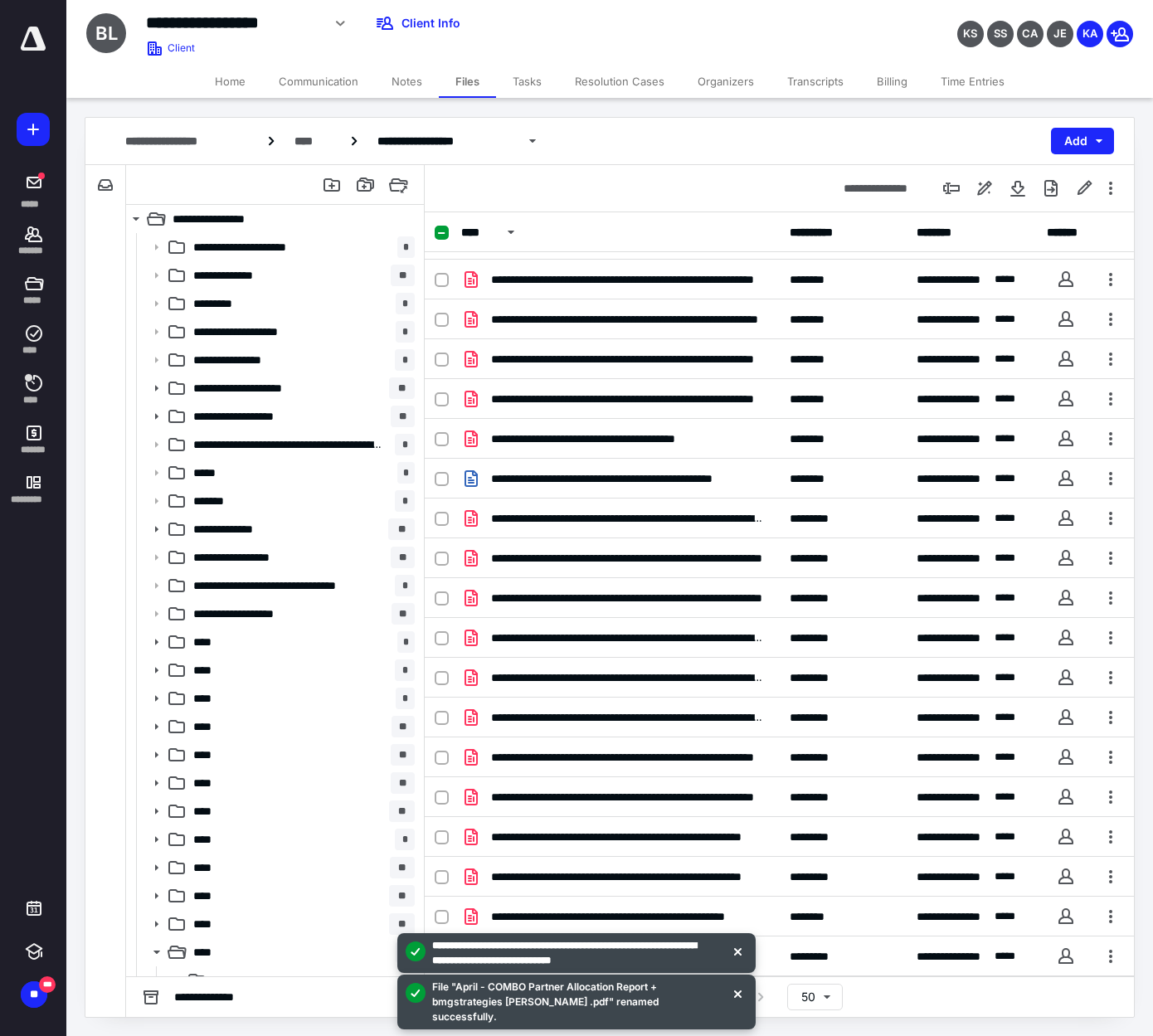 click at bounding box center [737, 993] 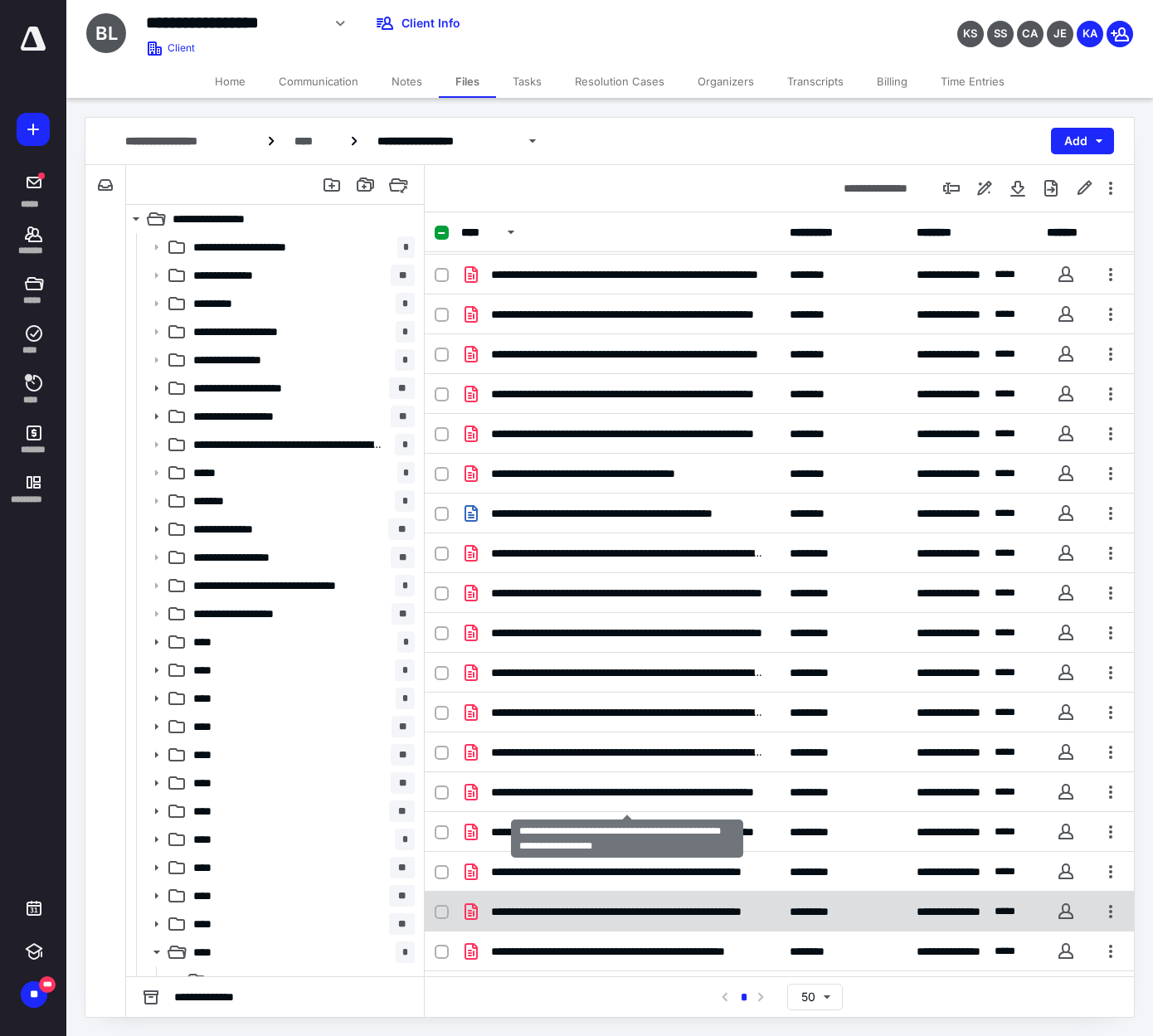 scroll, scrollTop: 152, scrollLeft: 0, axis: vertical 